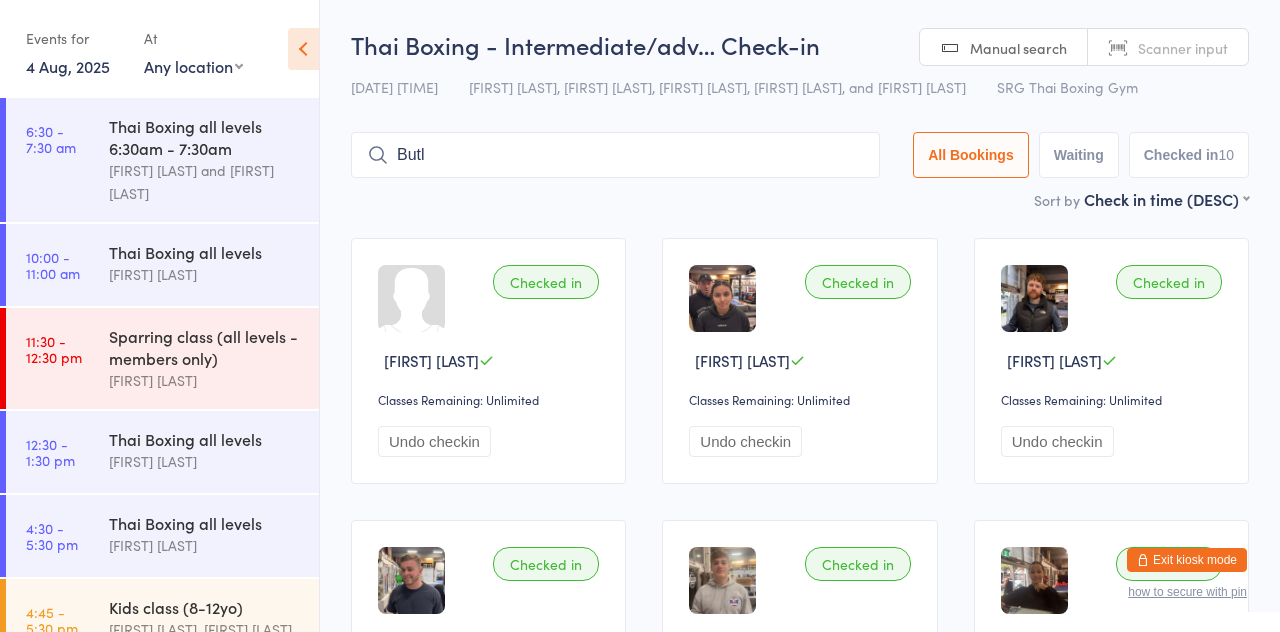 scroll, scrollTop: 56, scrollLeft: 0, axis: vertical 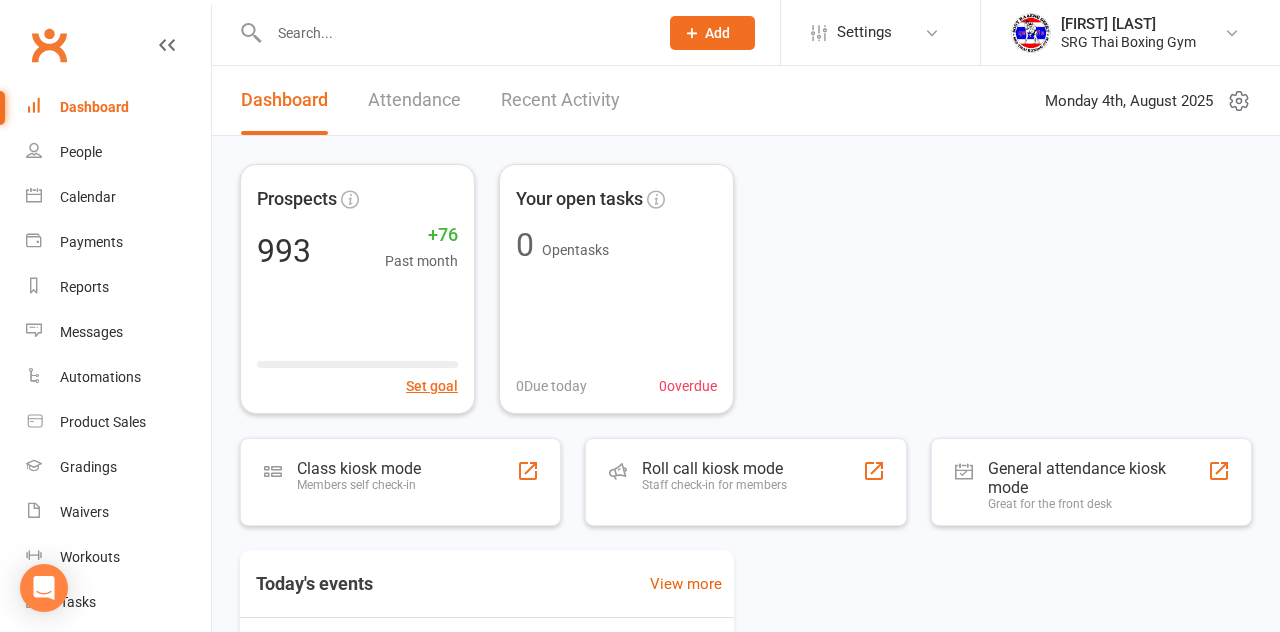 click on "Class kiosk mode Members self check-in" at bounding box center [400, 482] 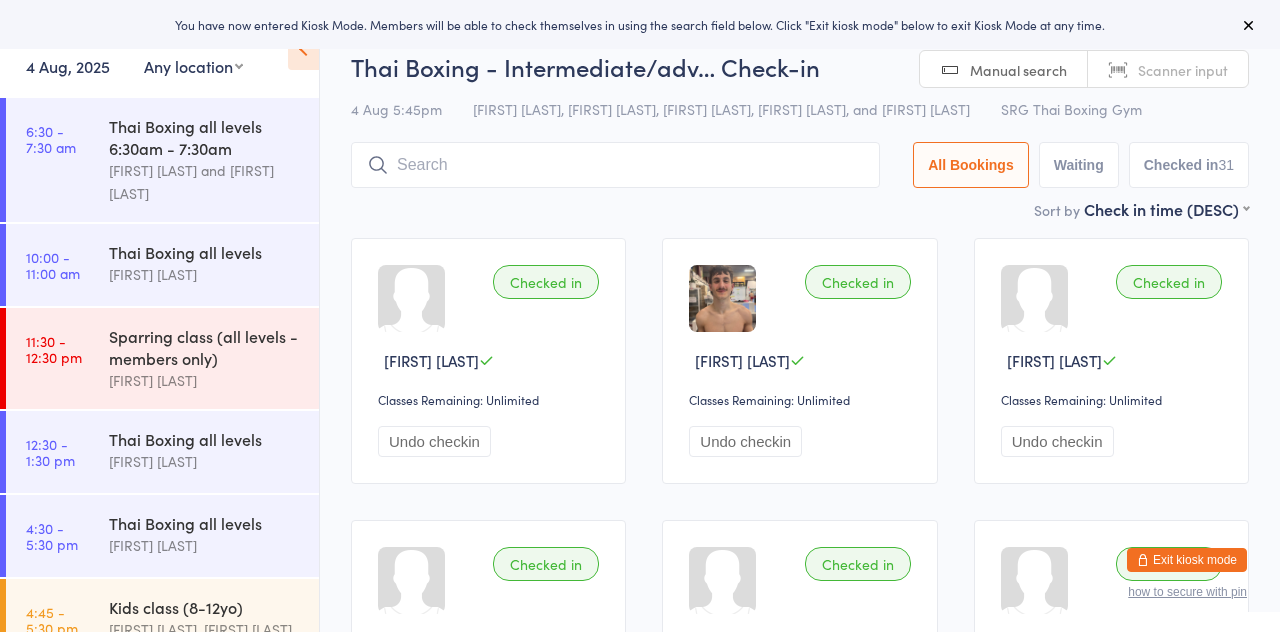 scroll, scrollTop: 0, scrollLeft: 0, axis: both 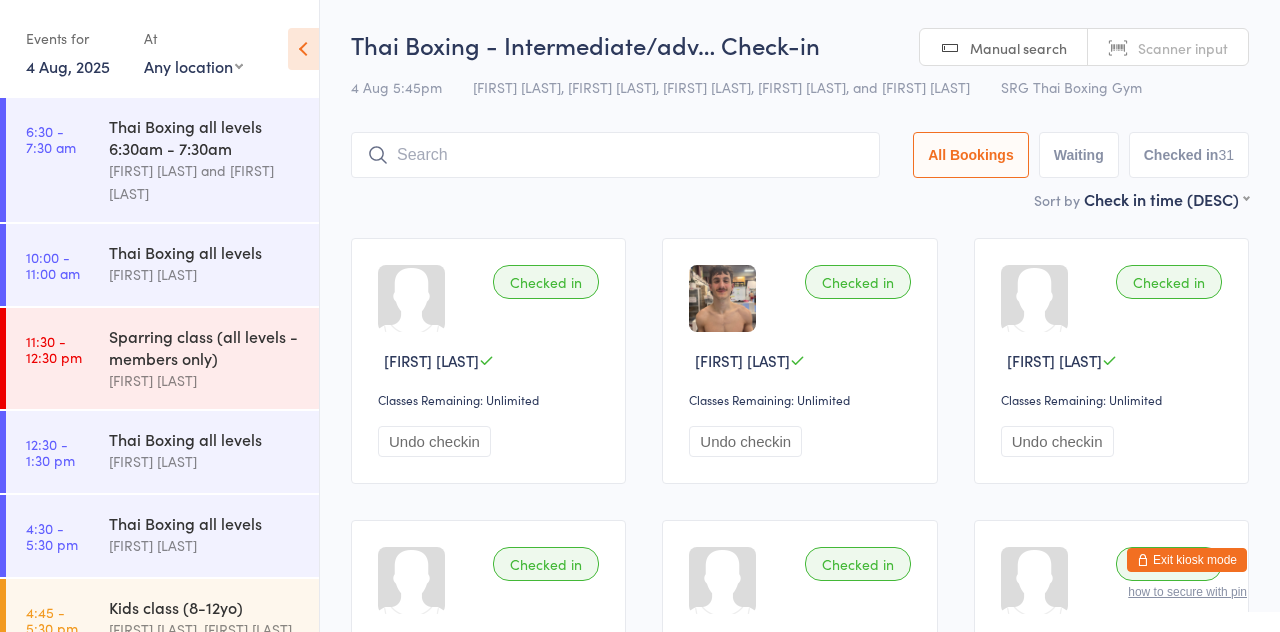 click at bounding box center (615, 155) 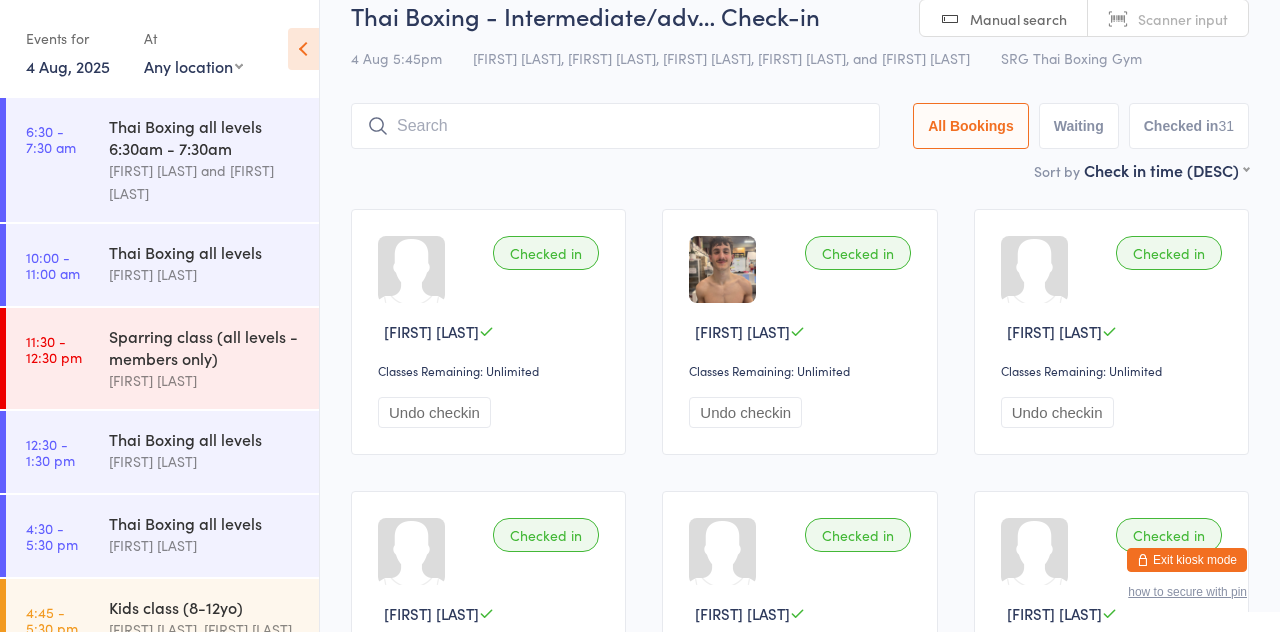 scroll, scrollTop: 26, scrollLeft: 0, axis: vertical 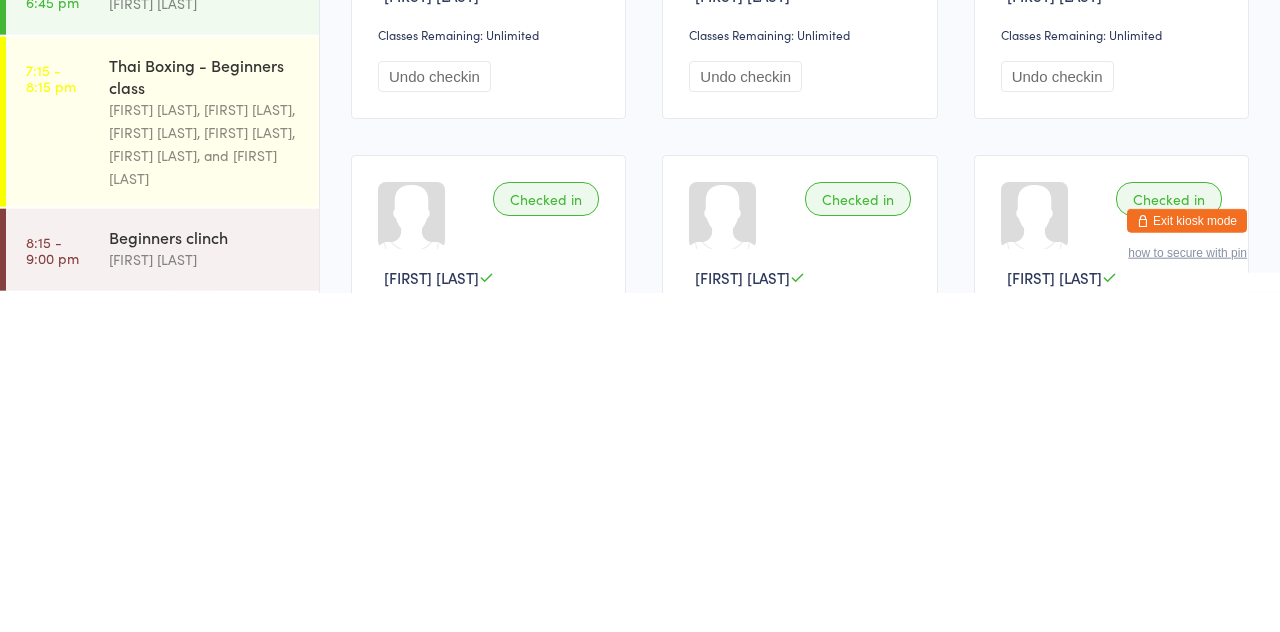 click on "[FIRST] [LAST], [FIRST] [LAST], [FIRST] [LAST], [FIRST] [LAST], [FIRST] [LAST], and [FIRST] [LAST]" at bounding box center (205, 483) 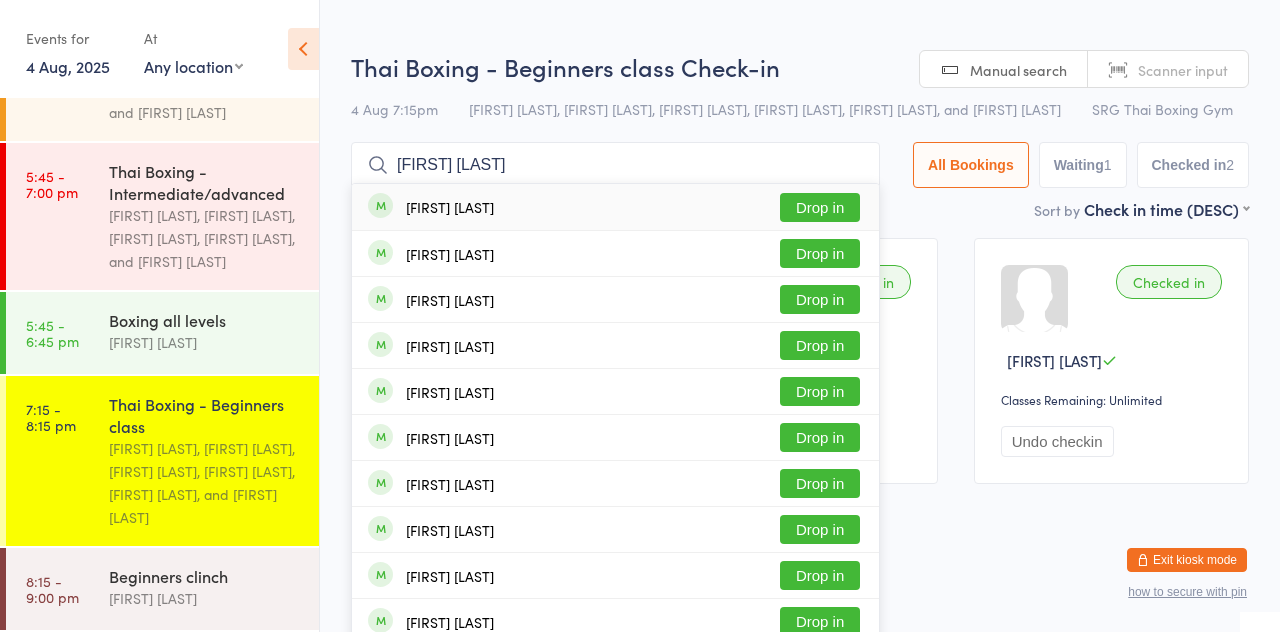 type on "[FIRST] [LAST]" 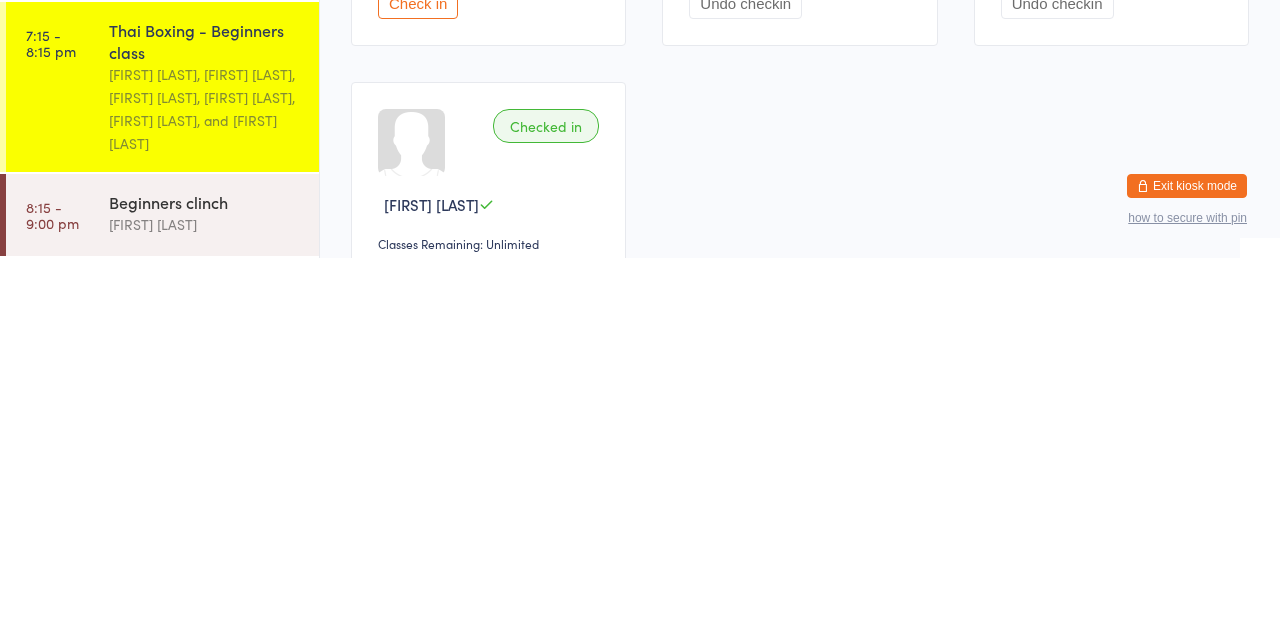 scroll, scrollTop: 69, scrollLeft: 0, axis: vertical 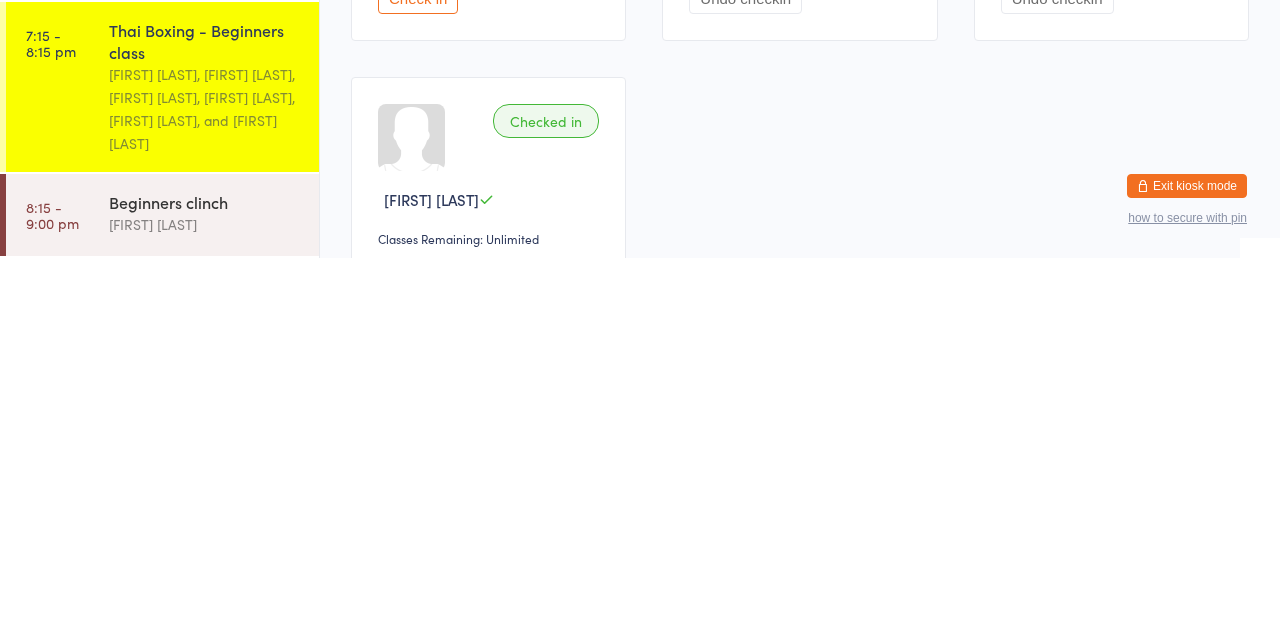 click on "[FIRST] [LAST], [FIRST] [LAST], [FIRST] [LAST], [FIRST] [LAST], [FIRST] [LAST], and [FIRST] [LAST]" at bounding box center [205, 483] 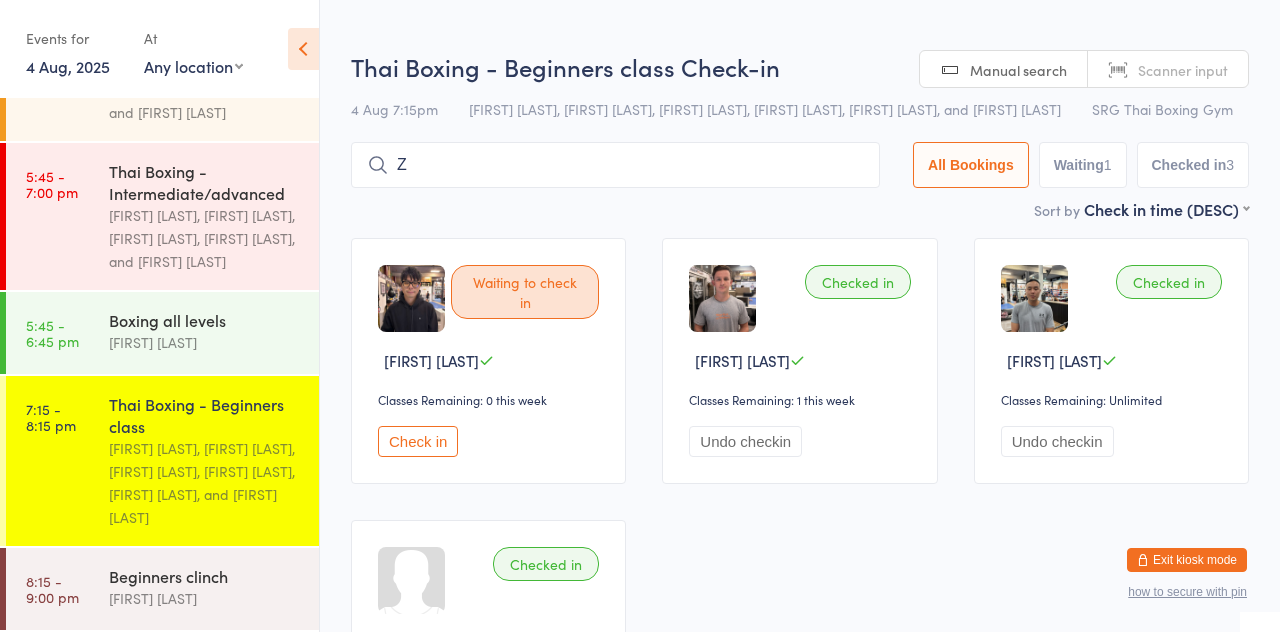 click on "Z" at bounding box center (615, 165) 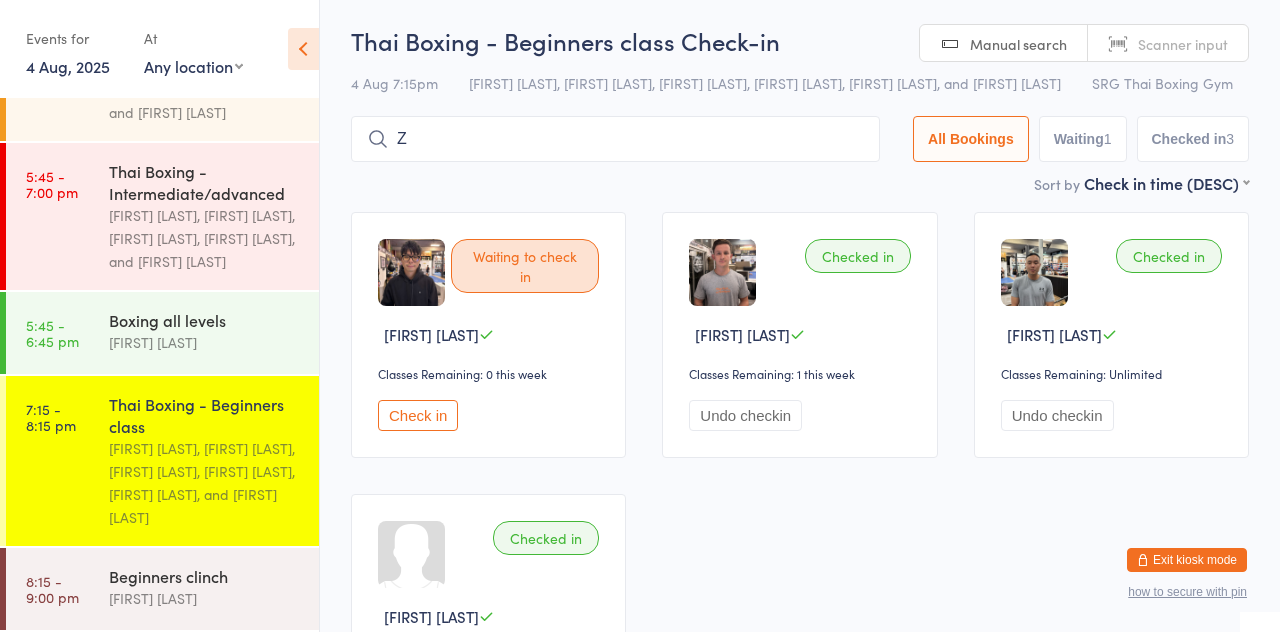 type on "Z" 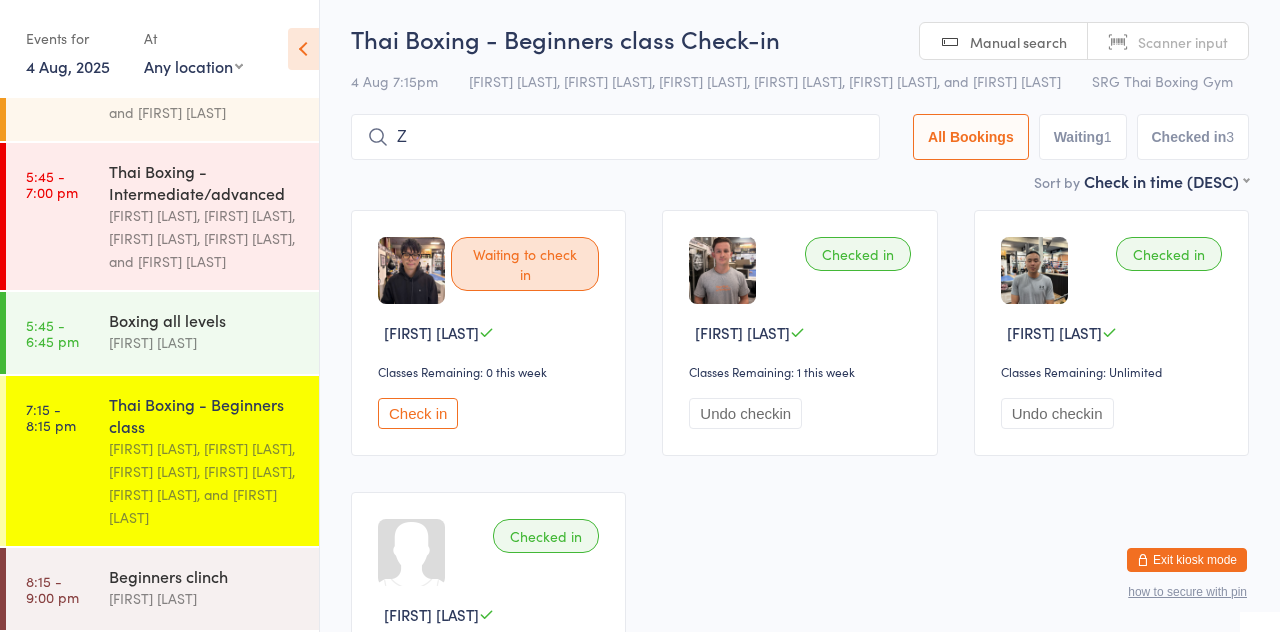 click on "Thai Boxing - Beginners class Check-in 4 Aug 7:15pm  [FIRST] [LAST], [FIRST] [LAST], [FIRST] [LAST], [FIRST] [LAST], [FIRST] [LAST], and [FIRST] [LAST]  SRG Thai Boxing Gym  Manual search Scanner input Z All Bookings Waiting  1 Checked in  3" at bounding box center (800, 96) 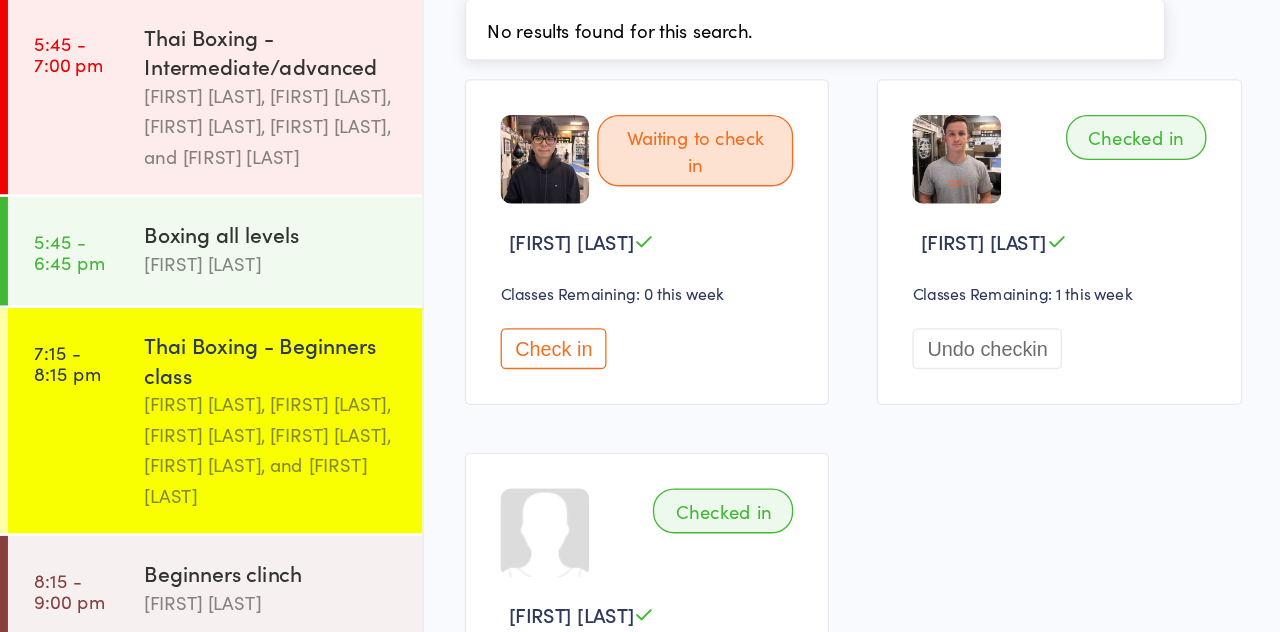 scroll, scrollTop: 35, scrollLeft: 0, axis: vertical 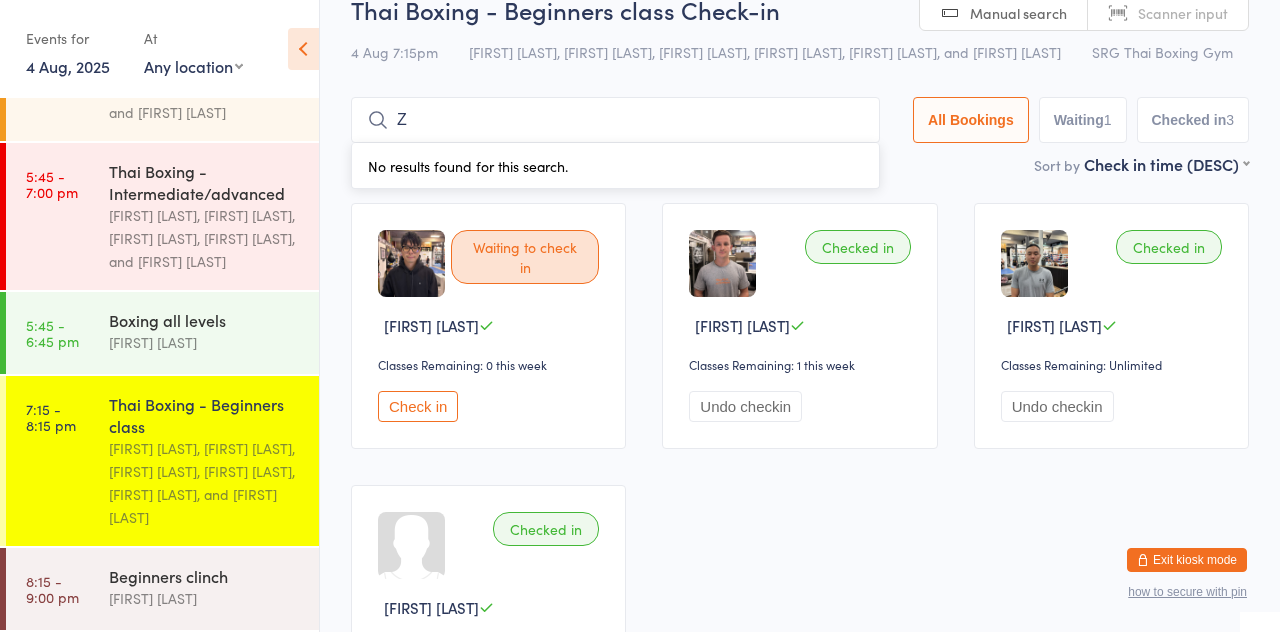 click on "Z" at bounding box center [615, 120] 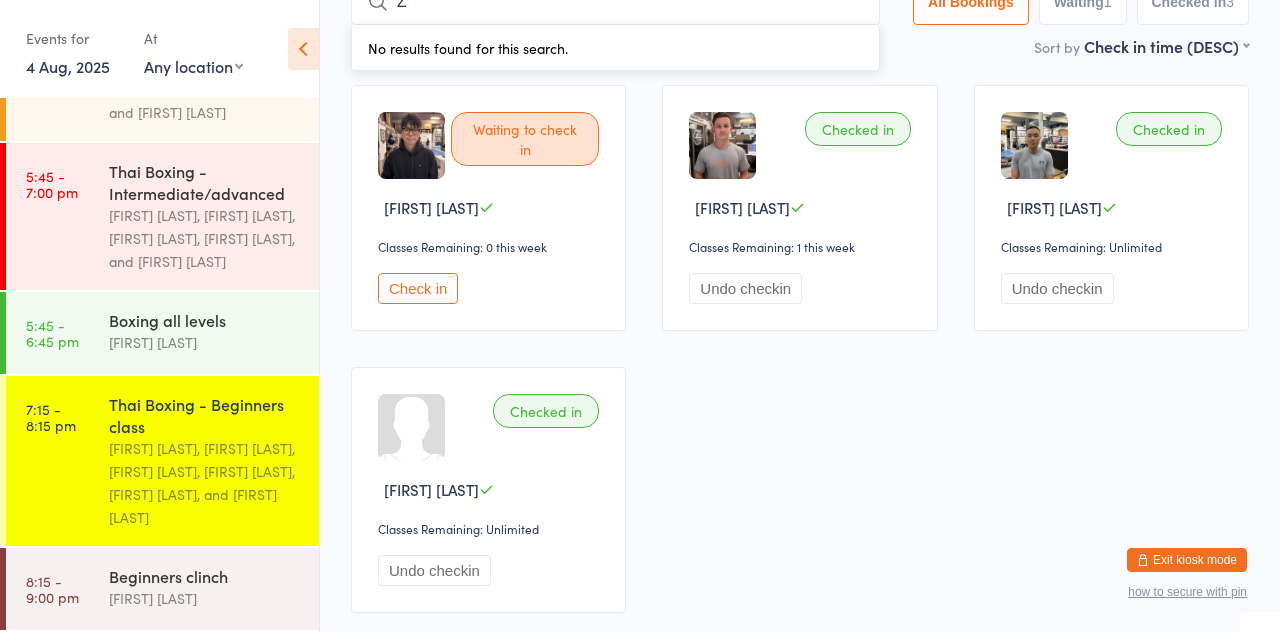 scroll, scrollTop: 166, scrollLeft: 0, axis: vertical 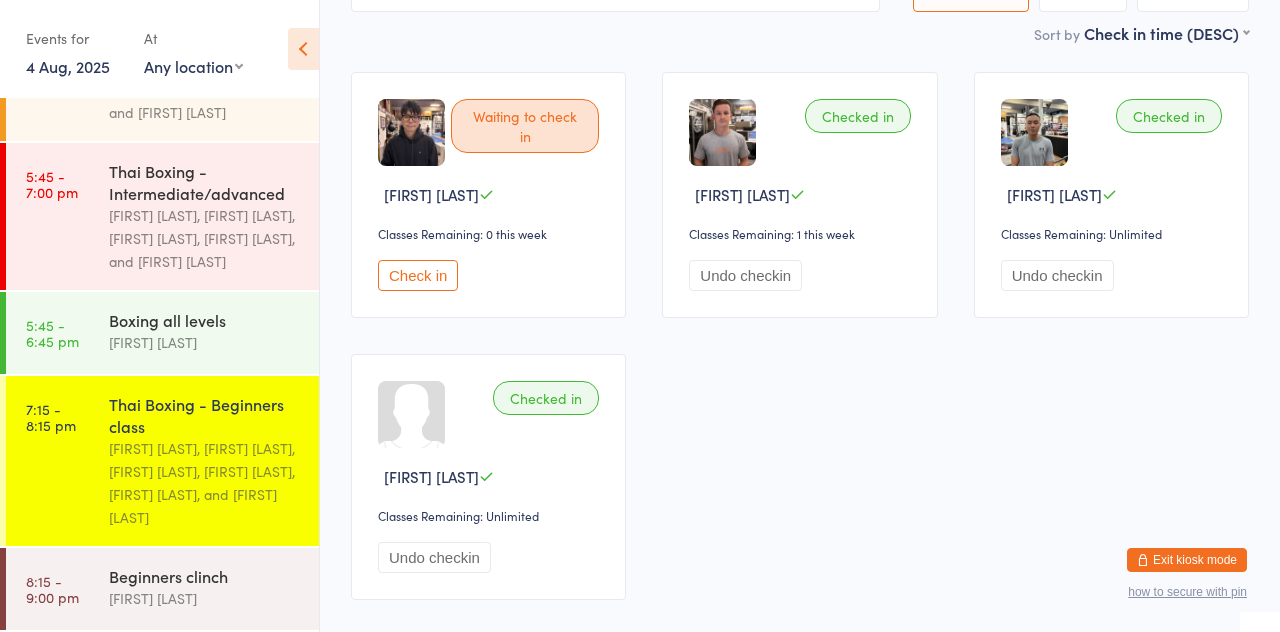 type on "Thumbiko" 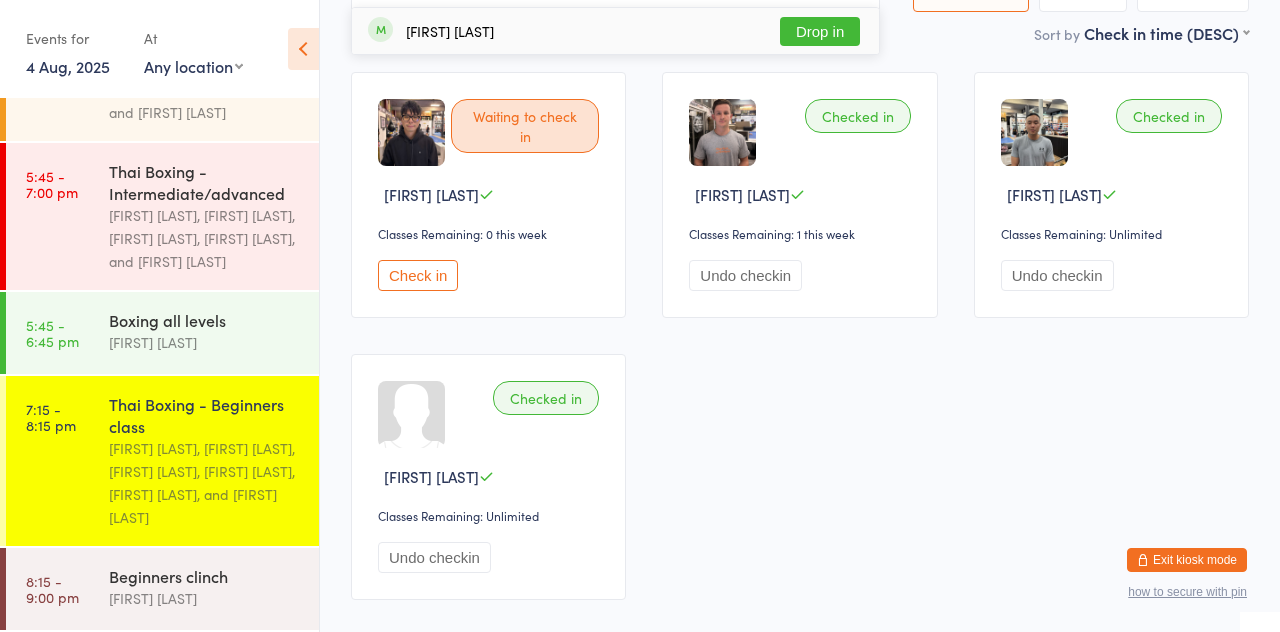 click on "Drop in" at bounding box center [820, 31] 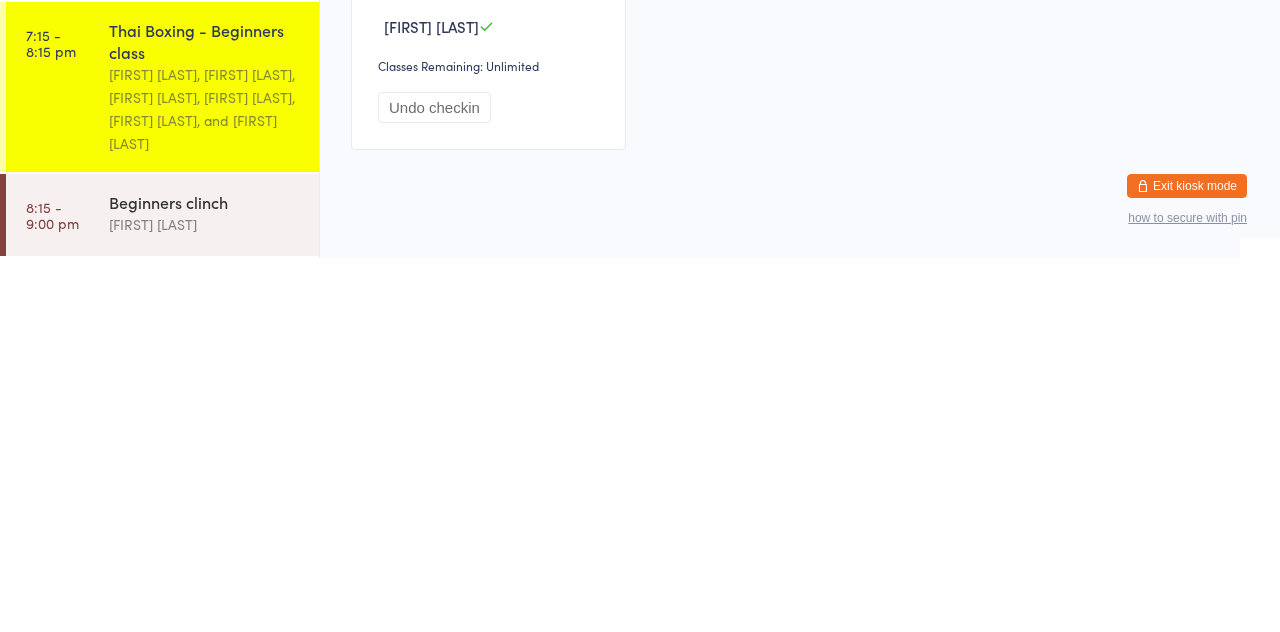 scroll, scrollTop: 586, scrollLeft: 0, axis: vertical 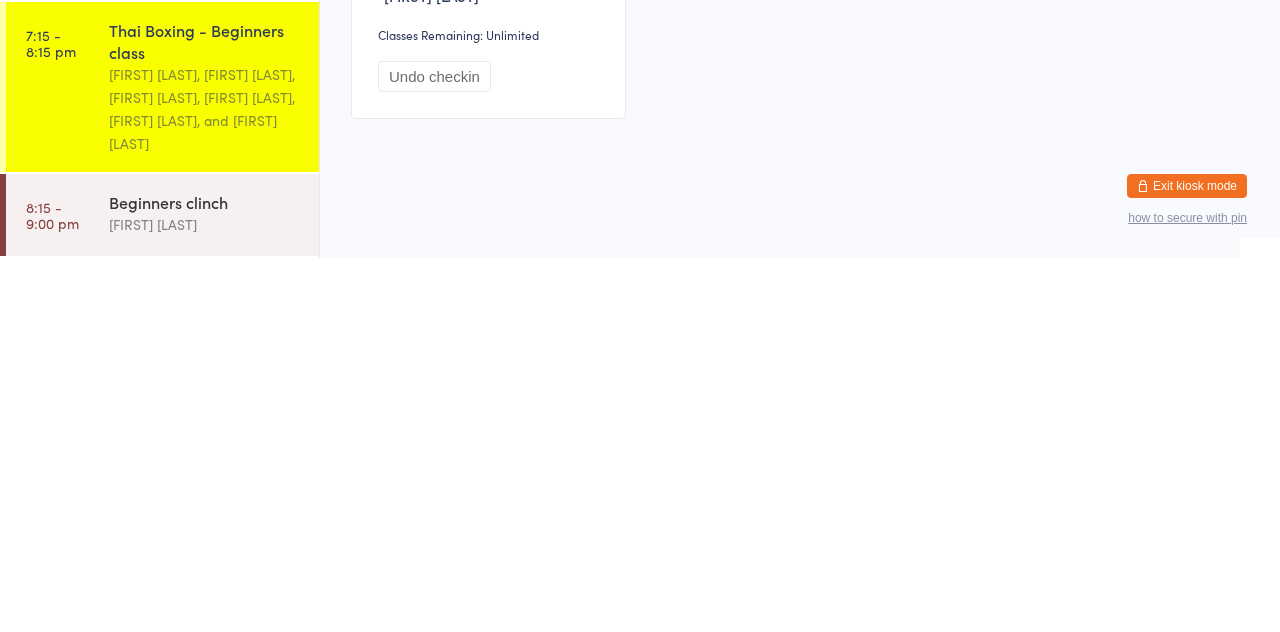 click on "[FIRST] [LAST]" at bounding box center (205, 598) 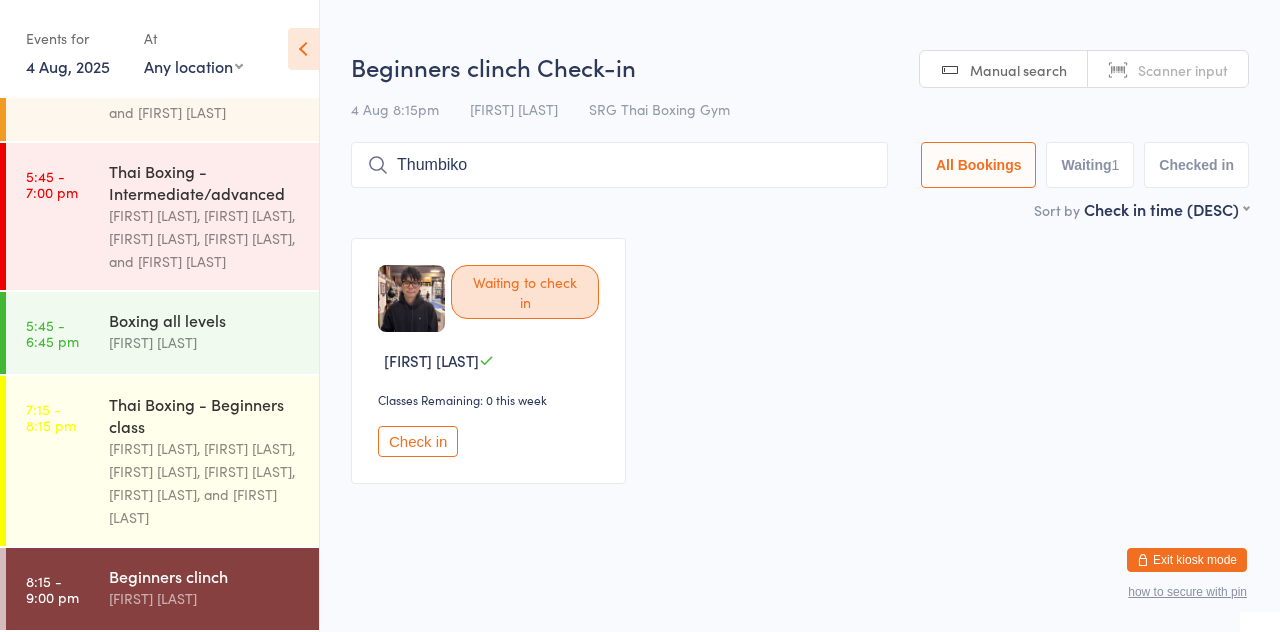type on "Thumbiko" 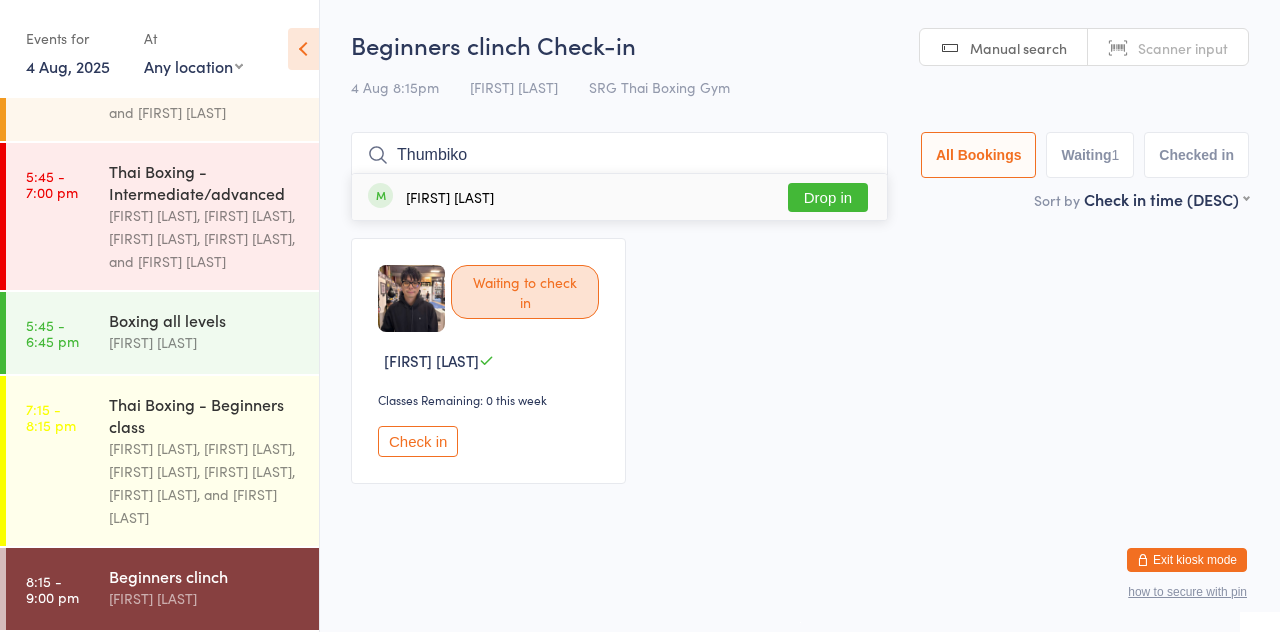 click on "Drop in" at bounding box center [828, 197] 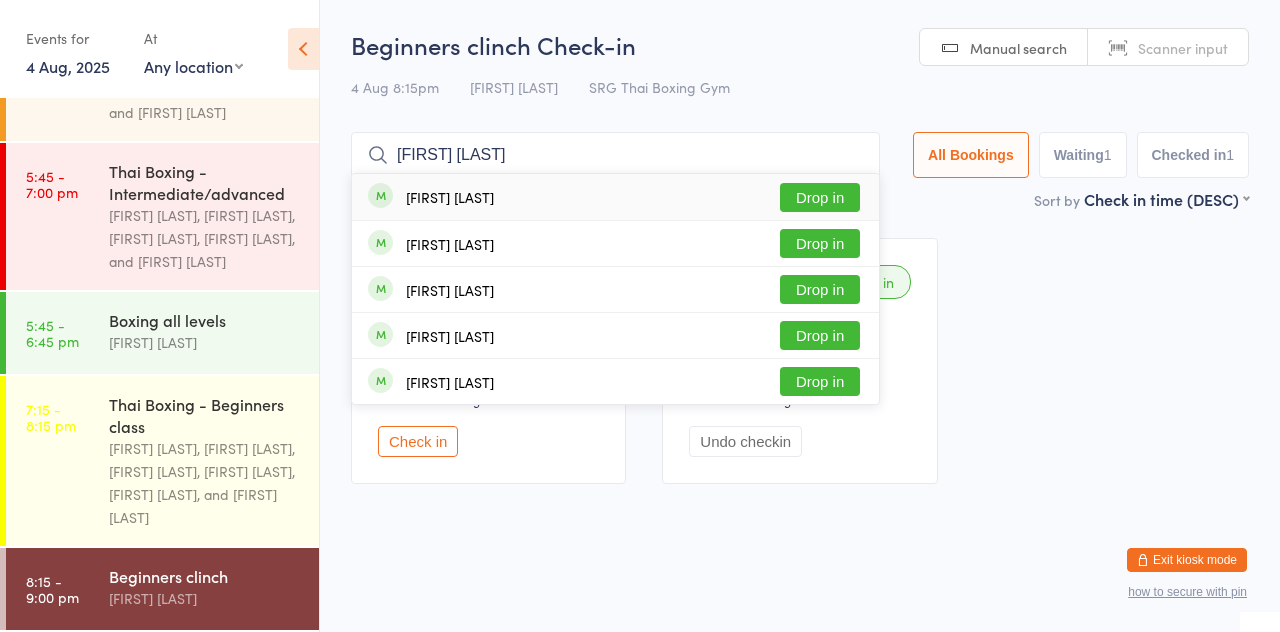 type on "[FIRST] [LAST]" 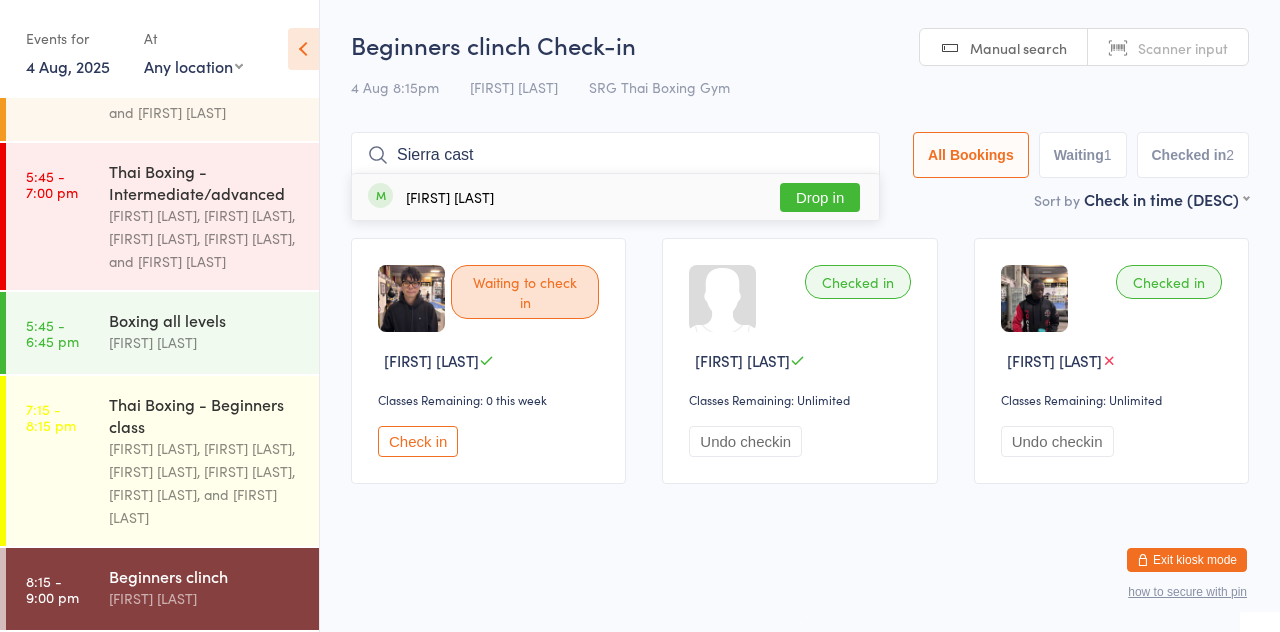 type on "Sierra casta" 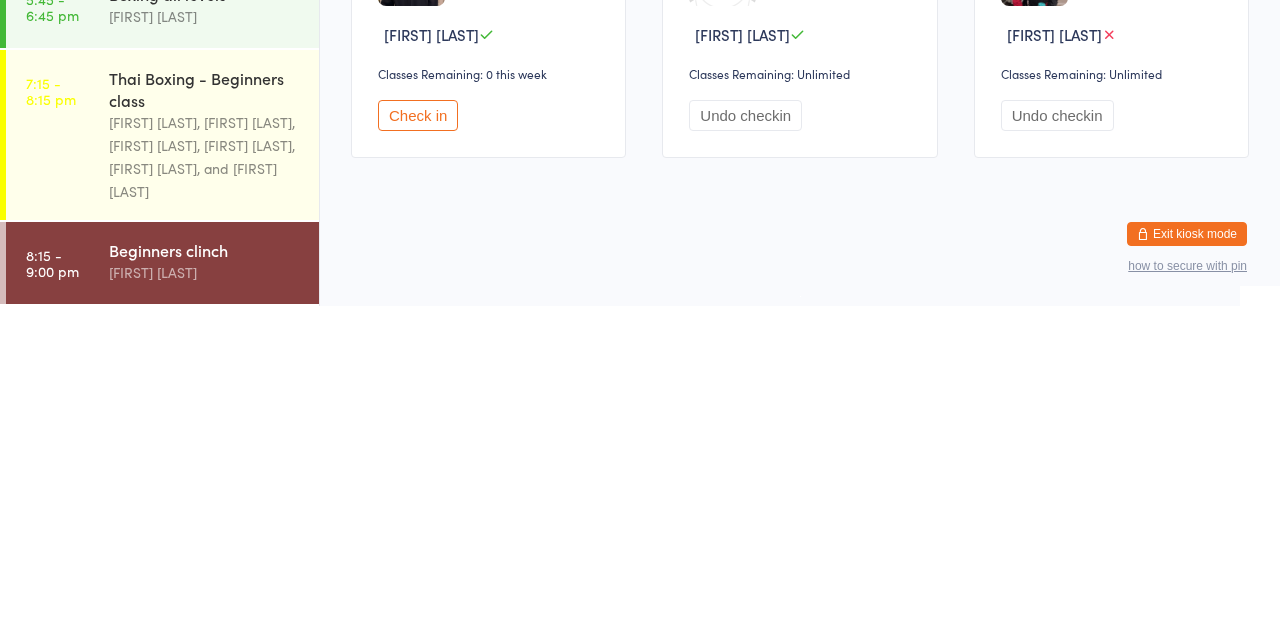 click on "[FIRST] [LAST], [FIRST] [LAST], [FIRST] [LAST], [FIRST] [LAST], [FIRST] [LAST], and [FIRST] [LAST]" at bounding box center [205, 483] 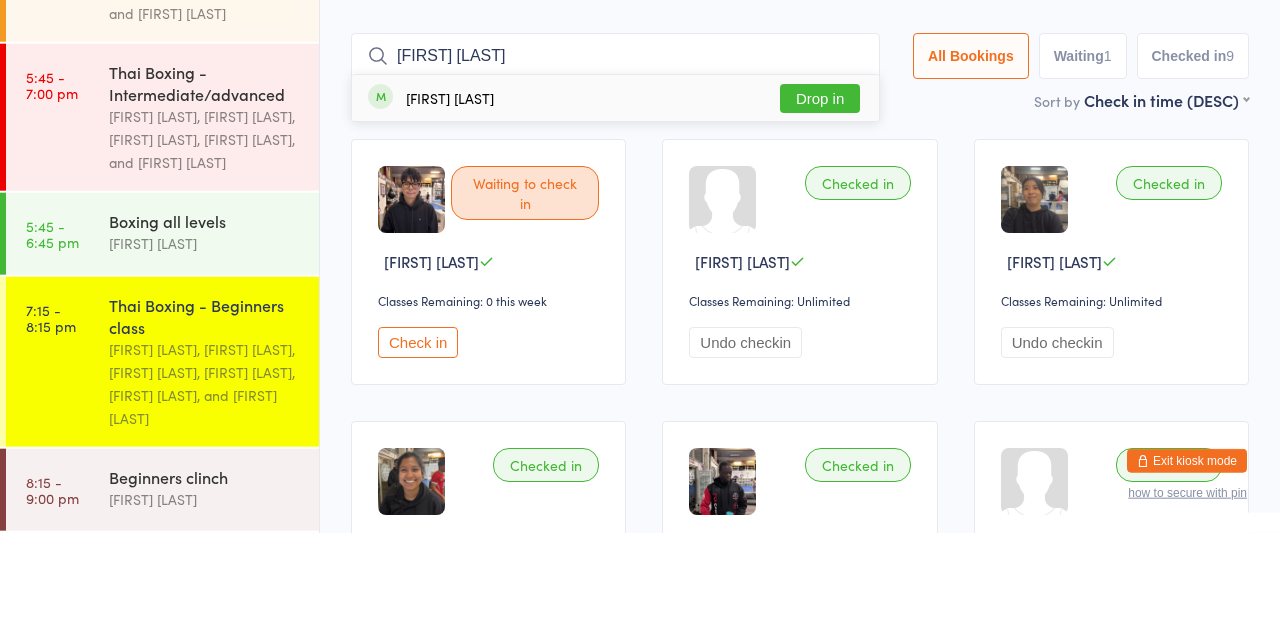type on "[FIRST] [LAST]" 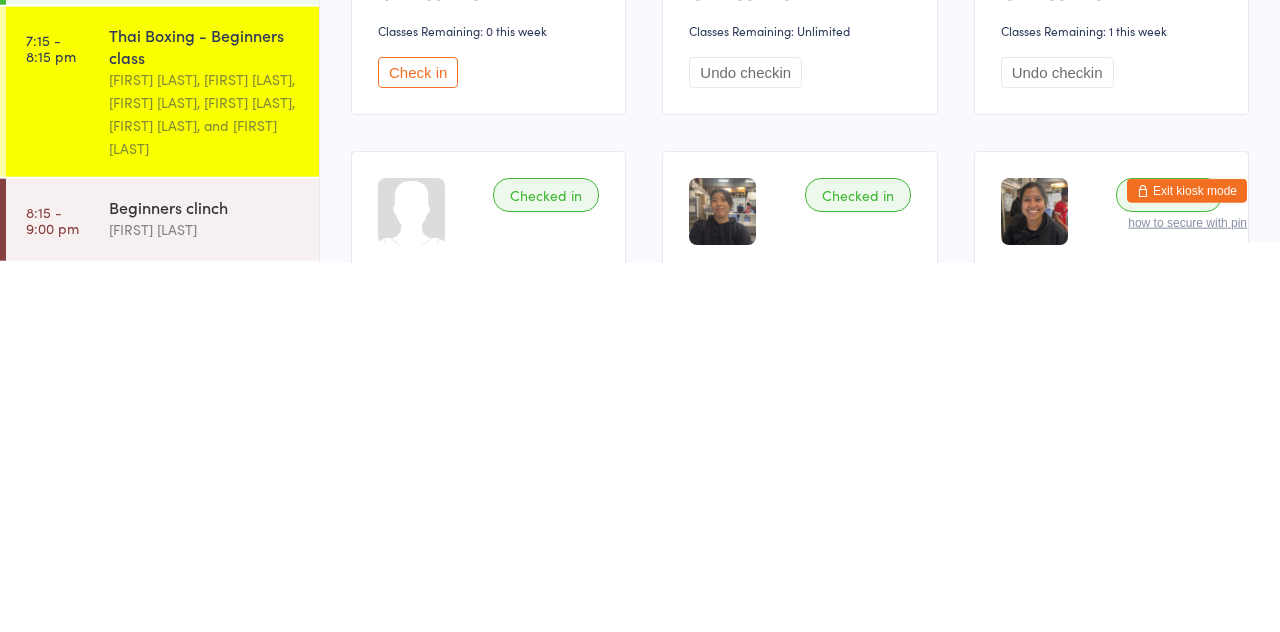 click on "Beginners clinch [FIRST] [LAST]" at bounding box center (214, 587) 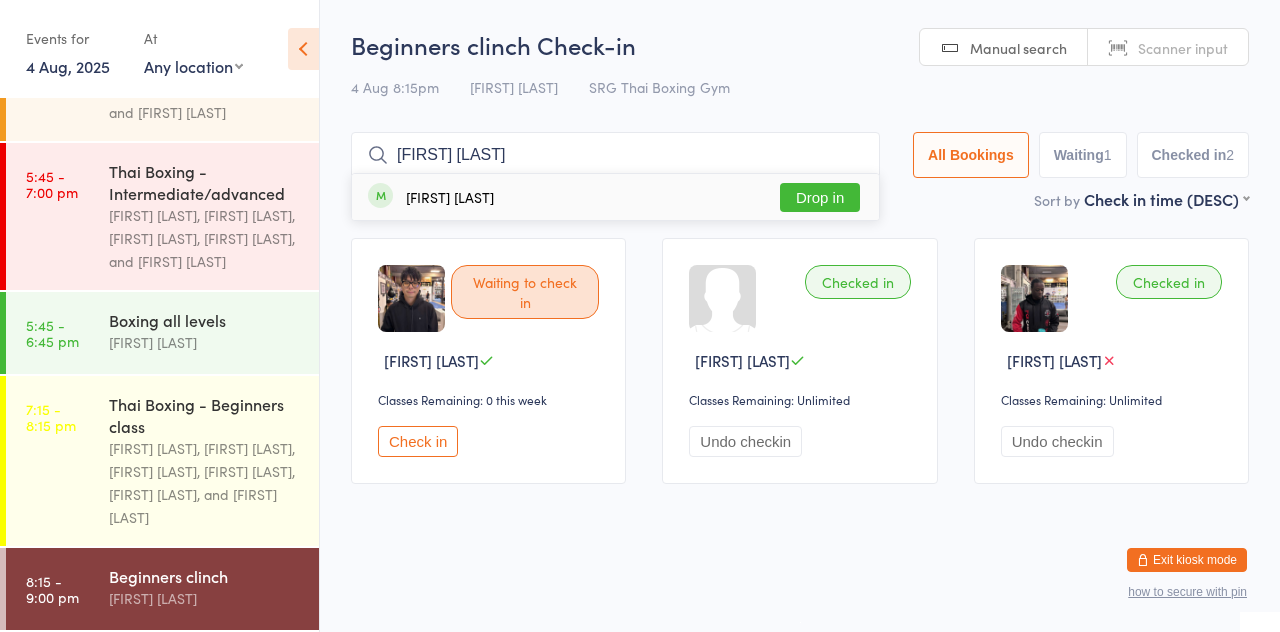 type on "[FIRST] [LAST]" 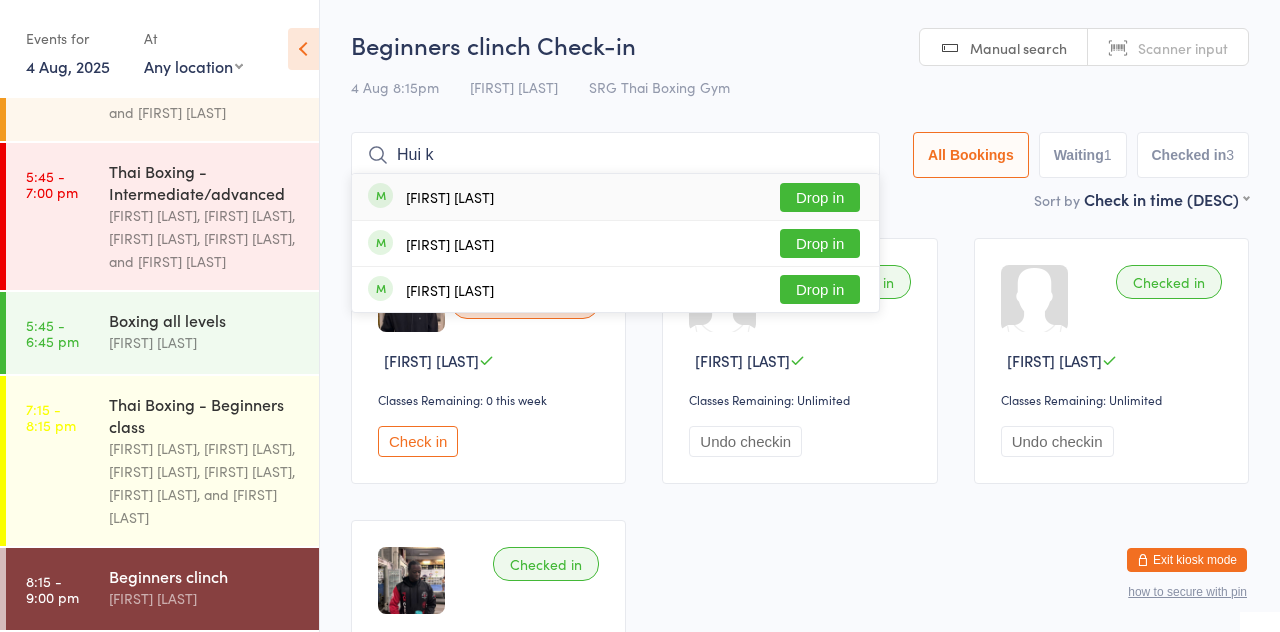 type on "Hui k" 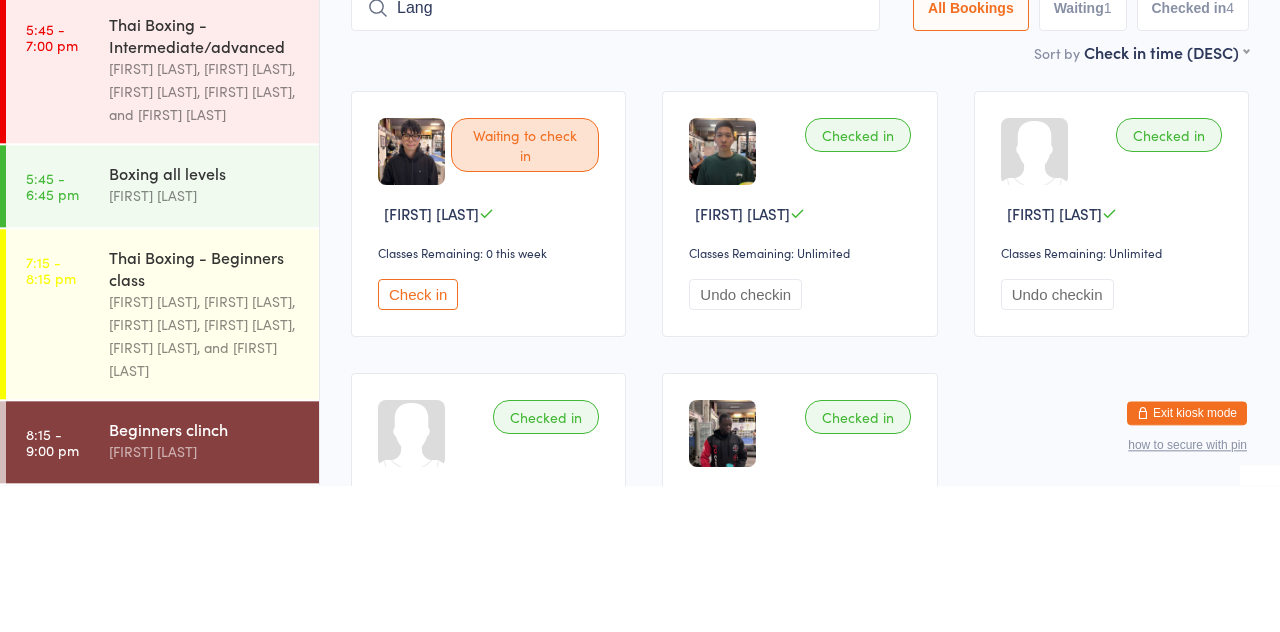 type on "Lang" 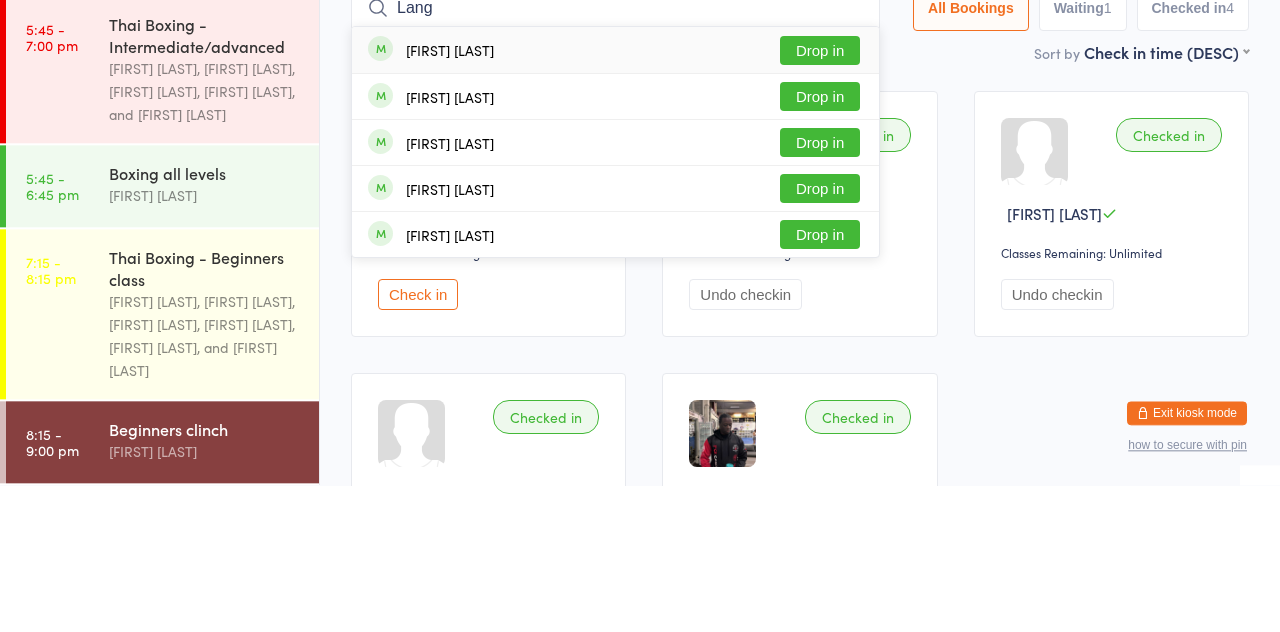 click on "Drop in" at bounding box center (820, 197) 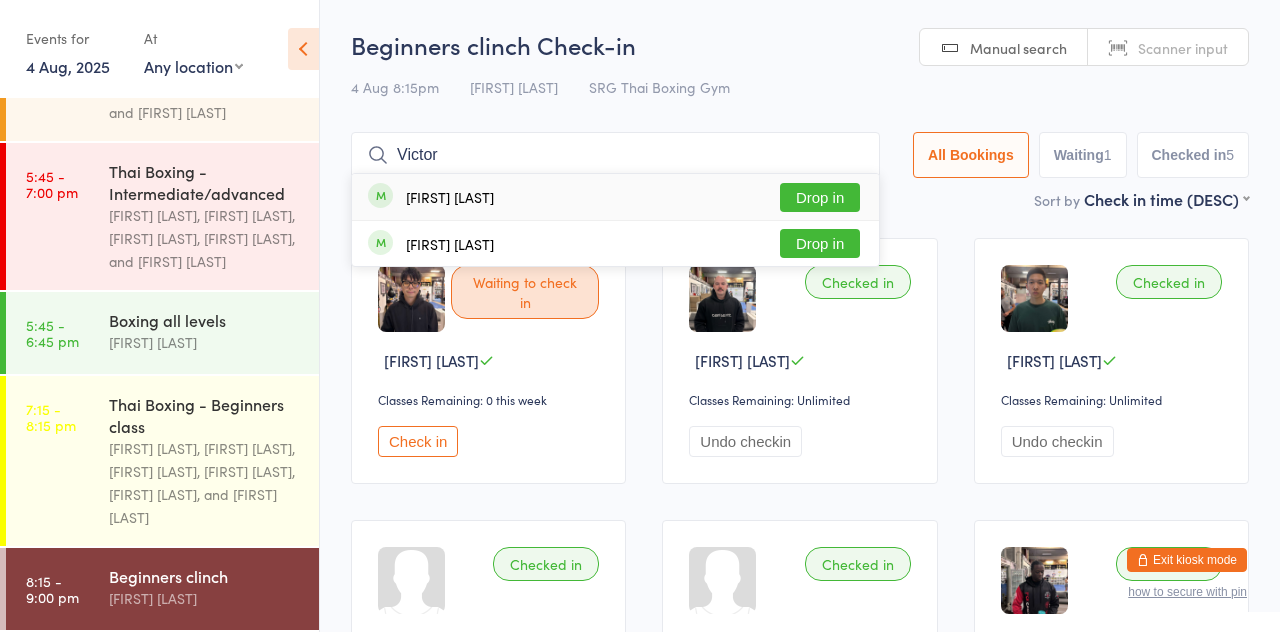 type on "Victor" 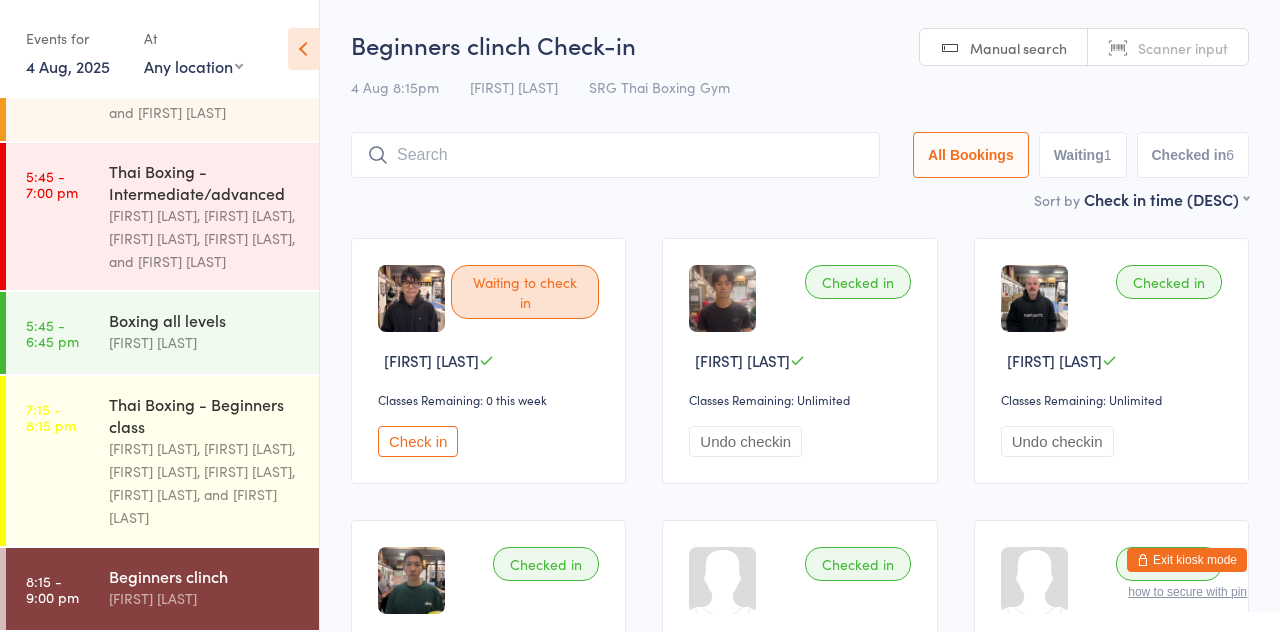 click at bounding box center [615, 155] 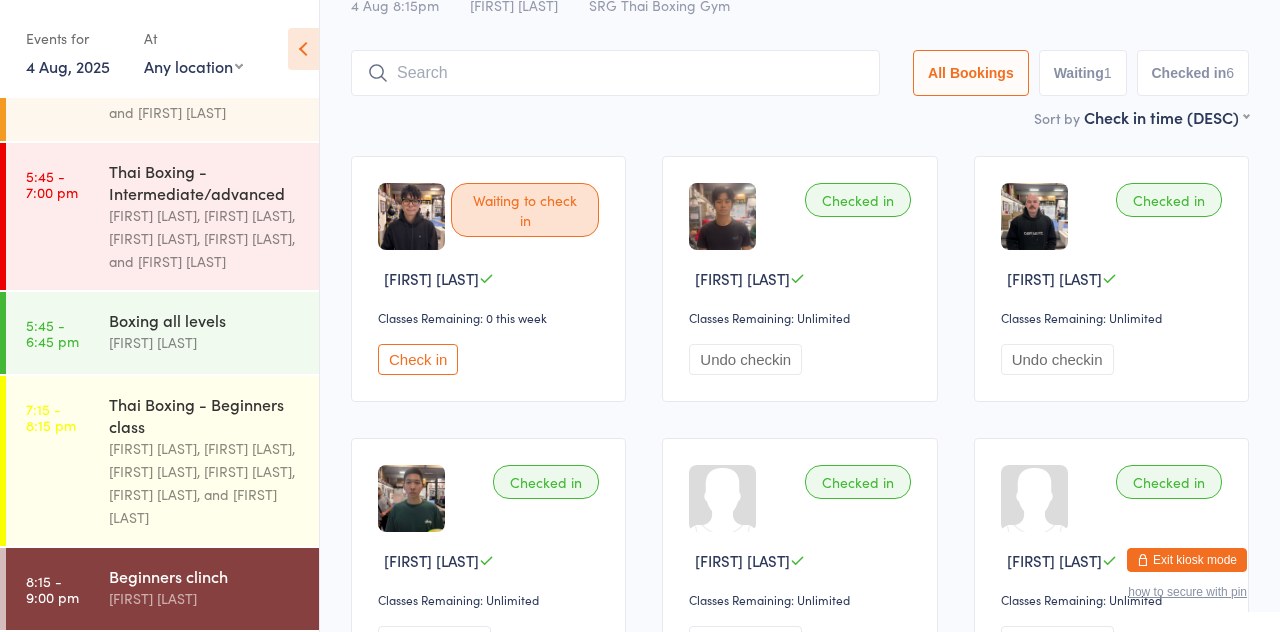scroll, scrollTop: 133, scrollLeft: 0, axis: vertical 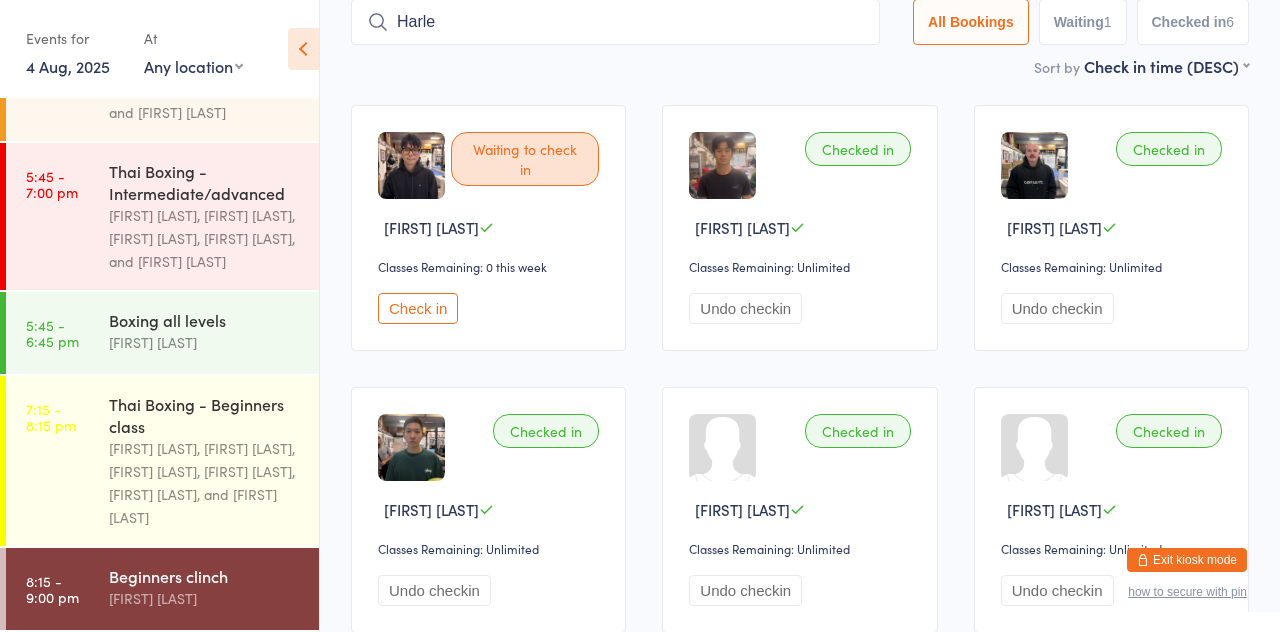 type on "Harley" 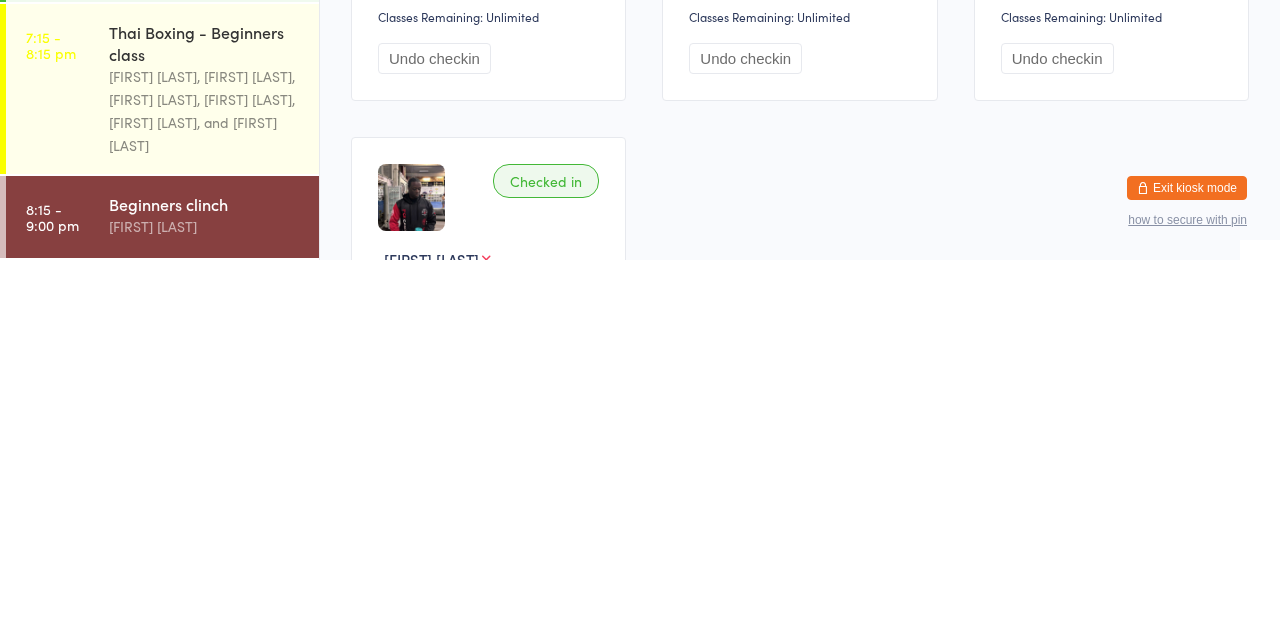 scroll, scrollTop: 293, scrollLeft: 0, axis: vertical 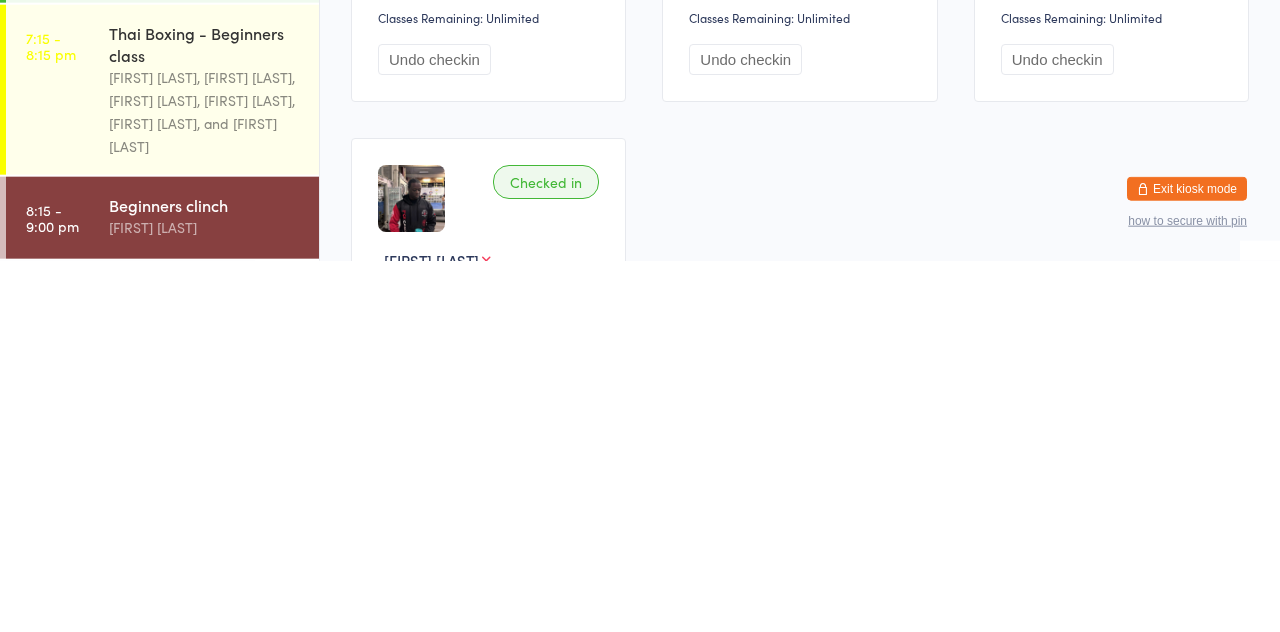 click on "7:15 - 8:15 pm Thai Boxing - Beginners class [FIRST] [LAST], [FIRST] [LAST], [FIRST] [LAST], [FIRST] [LAST], [FIRST] [LAST], and [FIRST] [LAST]" at bounding box center [162, 461] 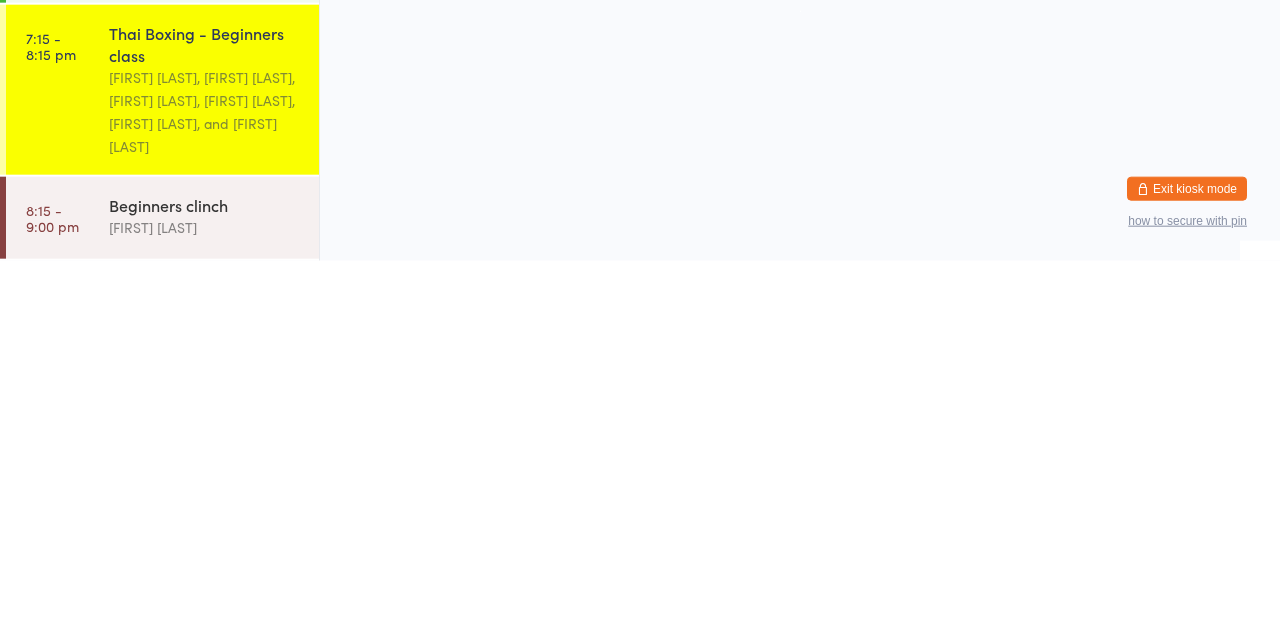 scroll, scrollTop: 0, scrollLeft: 0, axis: both 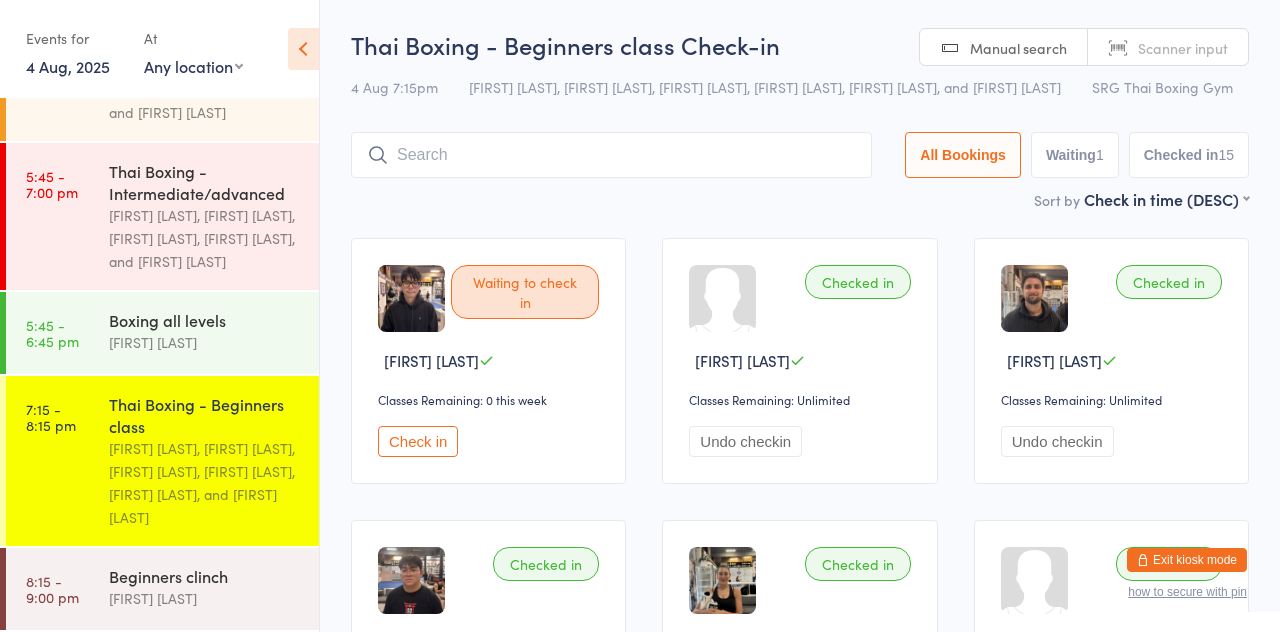 click at bounding box center (611, 155) 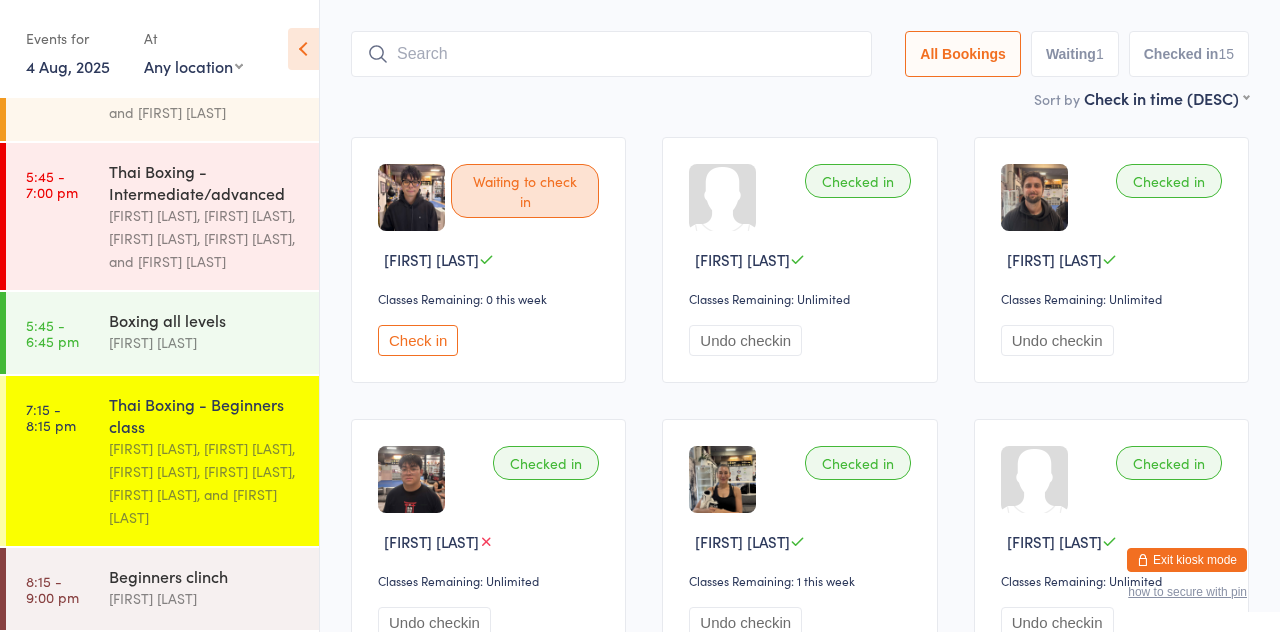 scroll, scrollTop: 166, scrollLeft: 0, axis: vertical 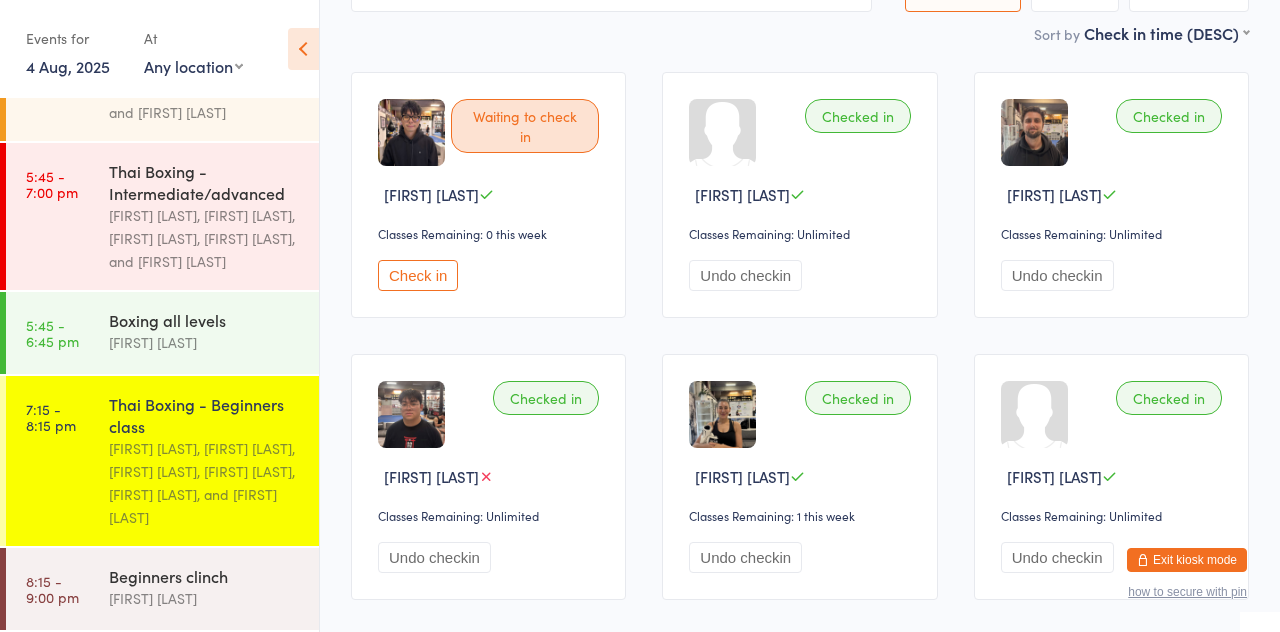 type on "Duda" 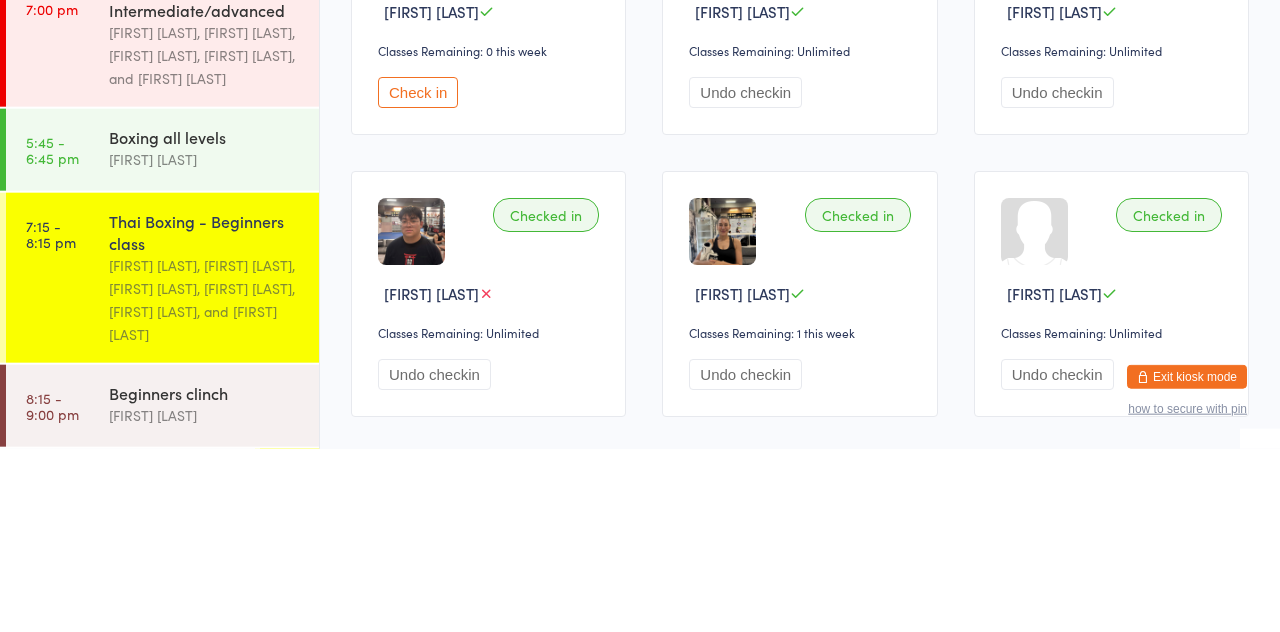 scroll, scrollTop: 165, scrollLeft: 0, axis: vertical 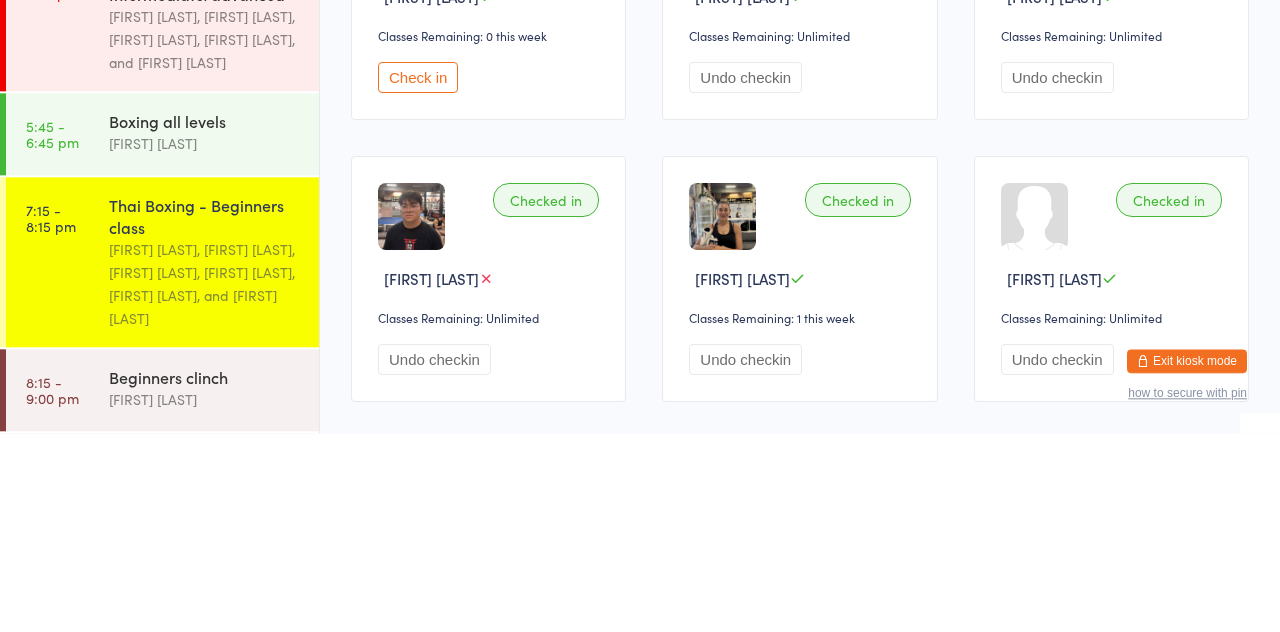 click on "[FIRST] [LAST], [FIRST] [LAST], [FIRST] [LAST], [FIRST] [LAST], [FIRST] [LAST], and [FIRST] [LAST]" at bounding box center [205, 483] 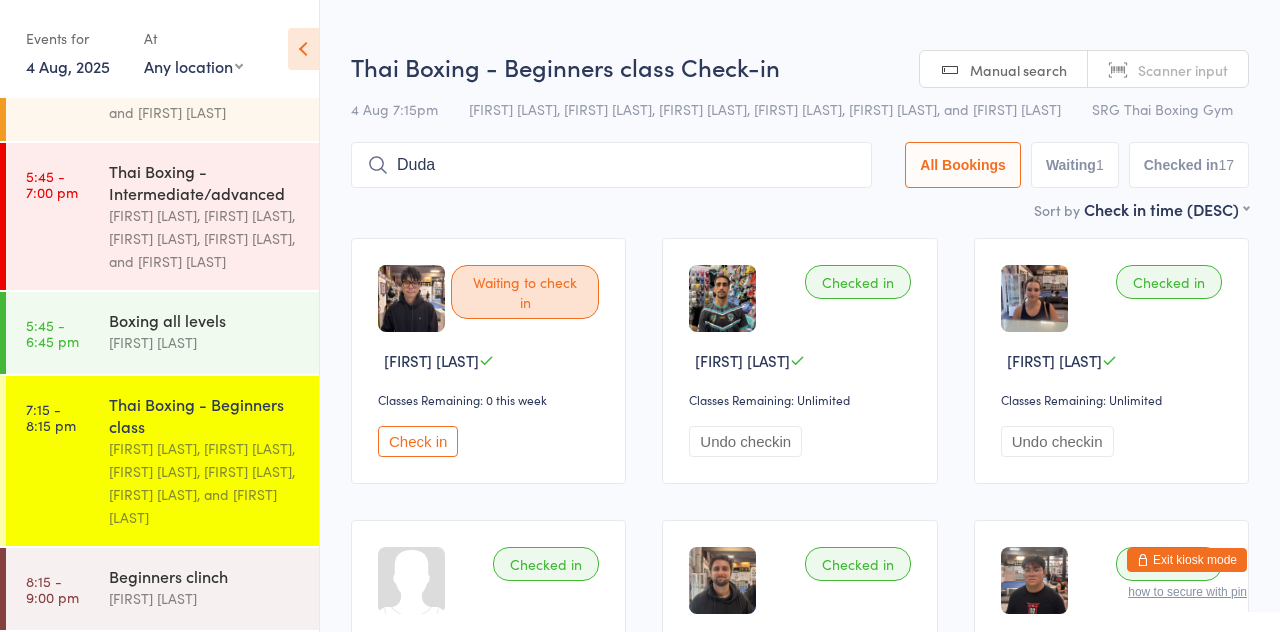 type on "Duda" 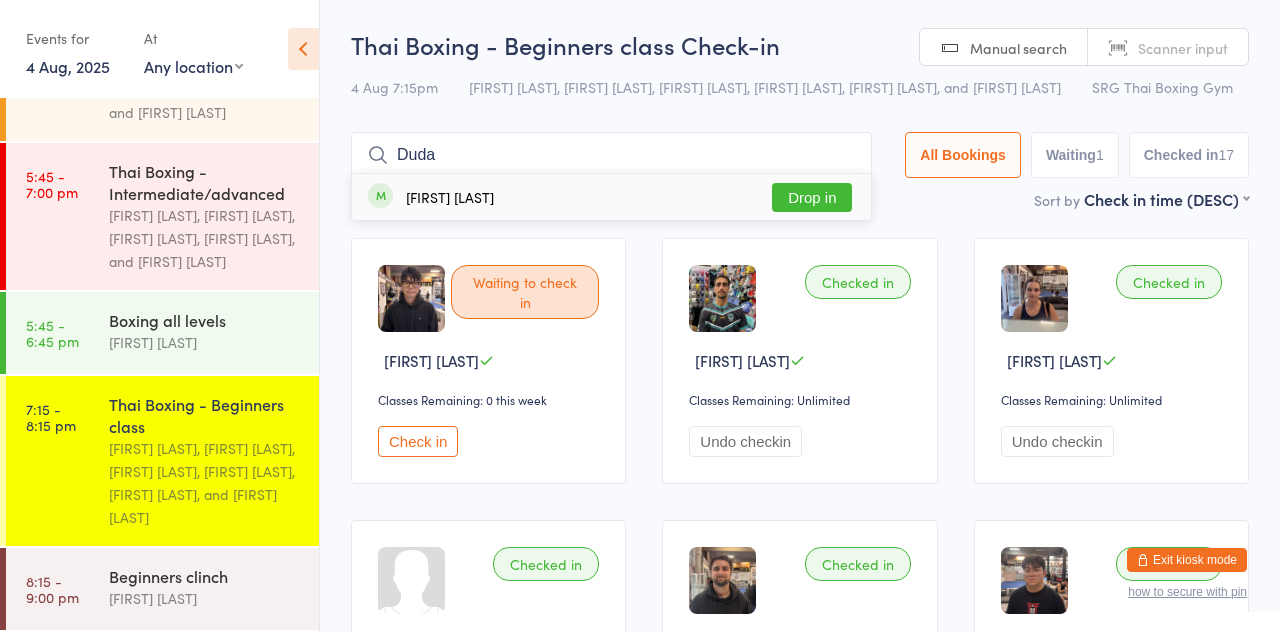 click on "Drop in" at bounding box center (812, 197) 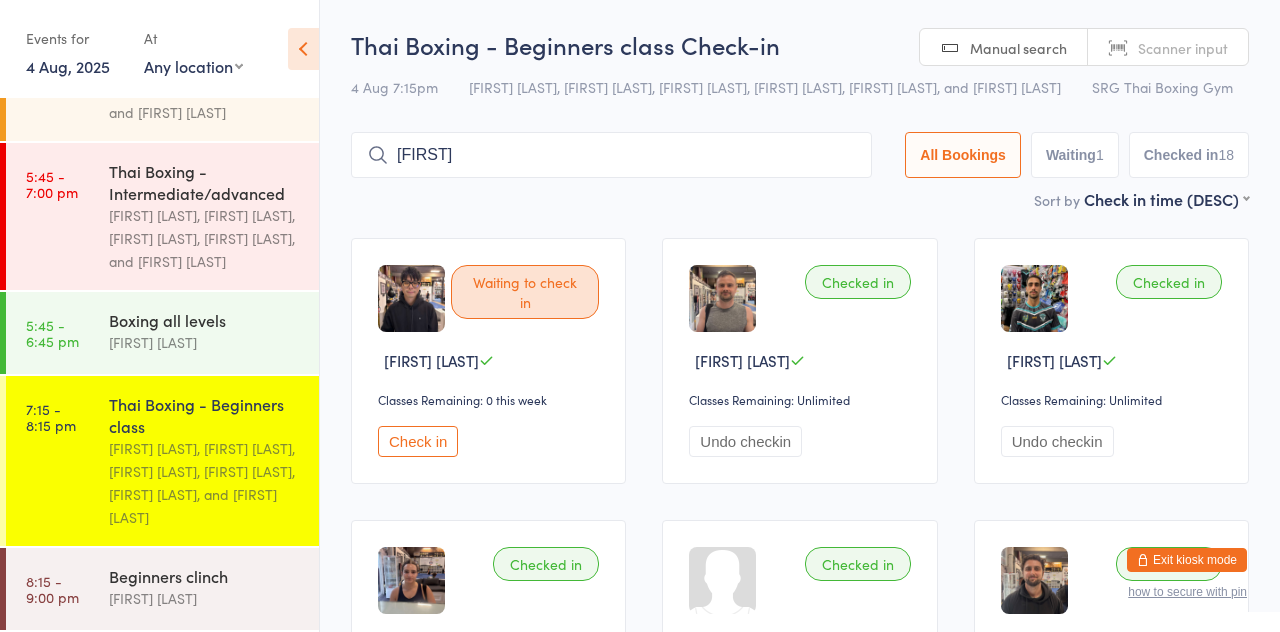 type on "[FIRST]" 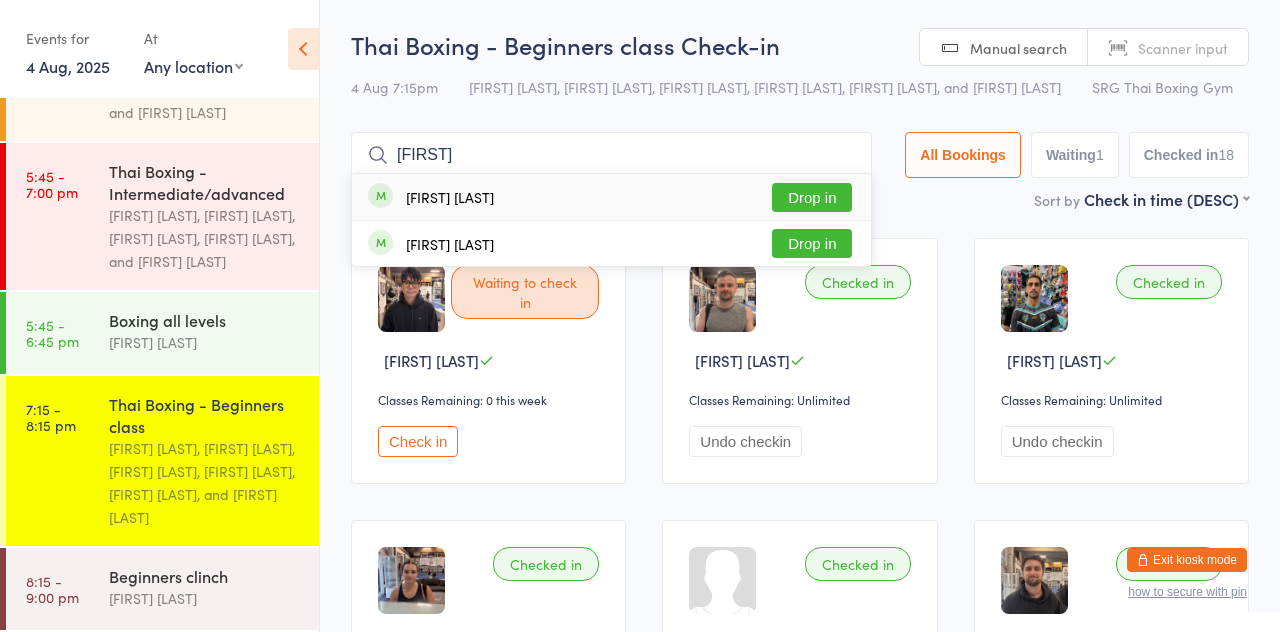 click on "Drop in" at bounding box center [812, 197] 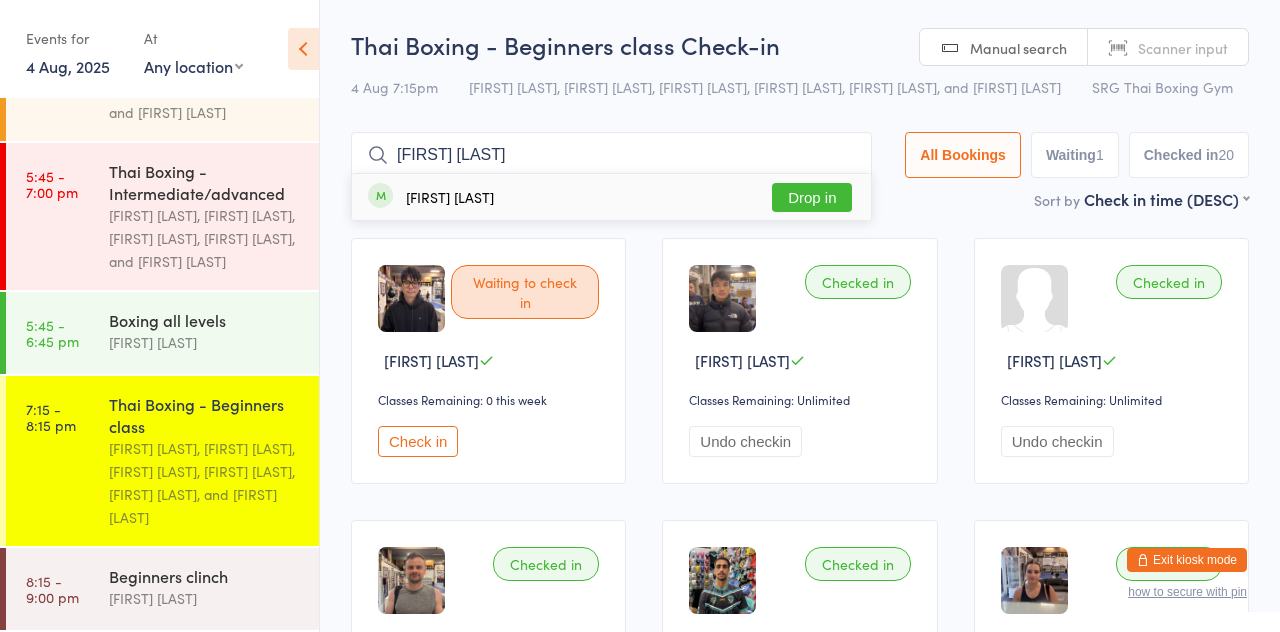 type on "[FIRST] [LAST]" 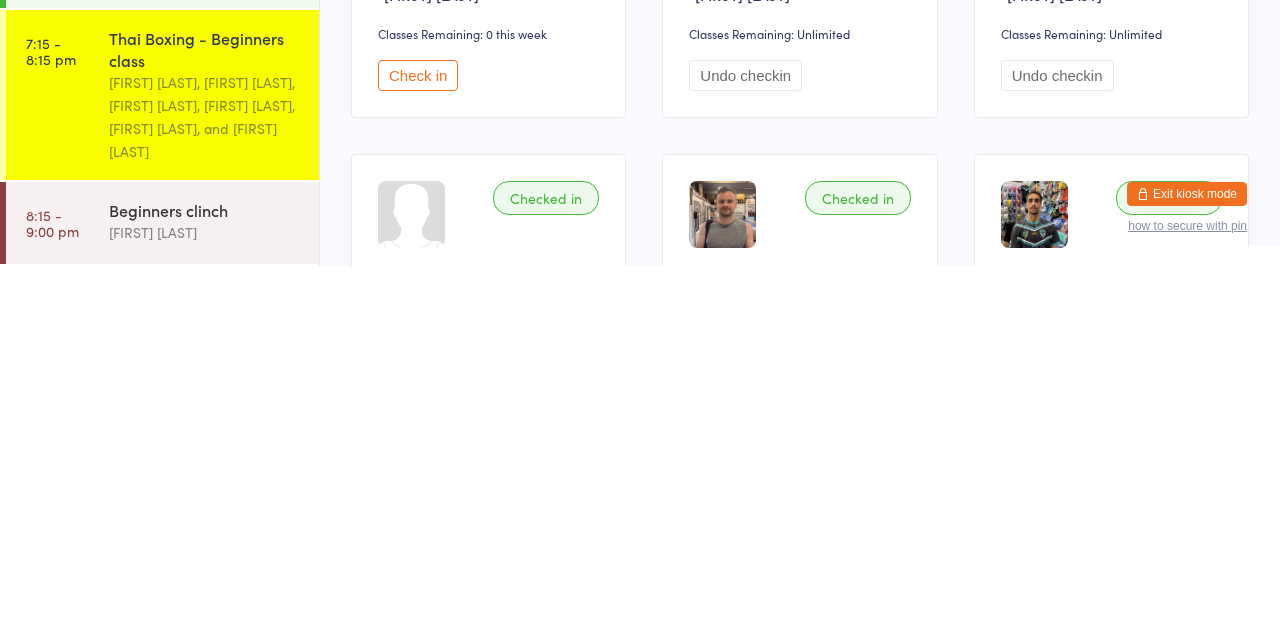 type on "Po" 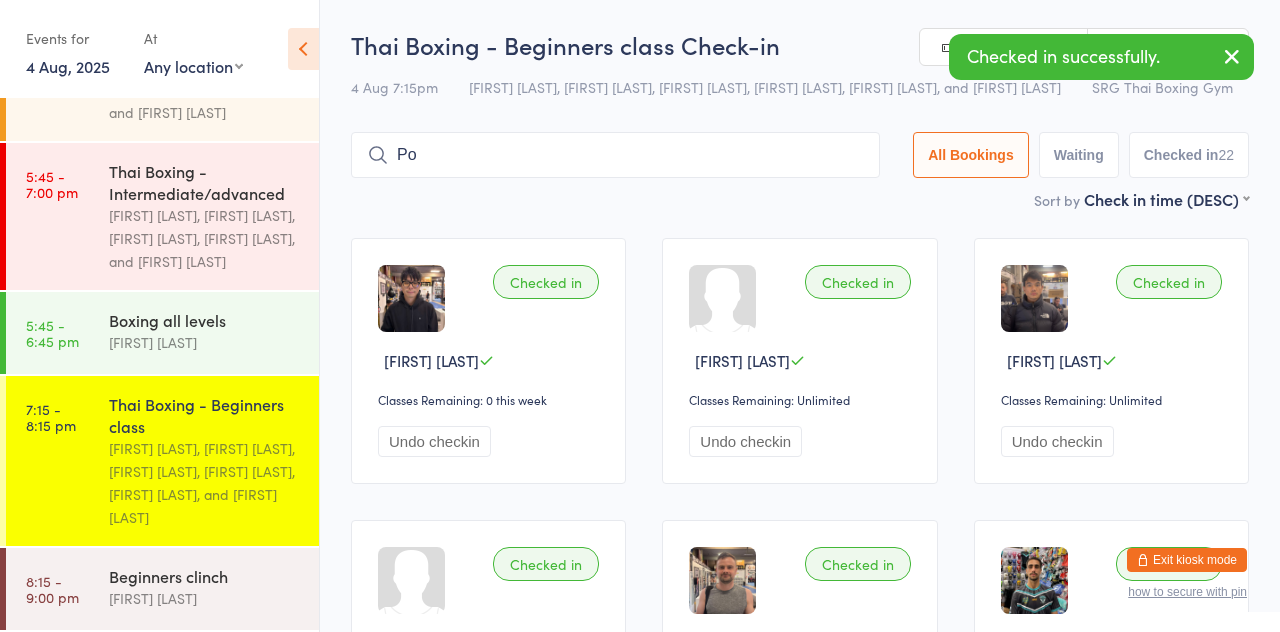 click on "[FIRST] [LAST]" at bounding box center (205, 598) 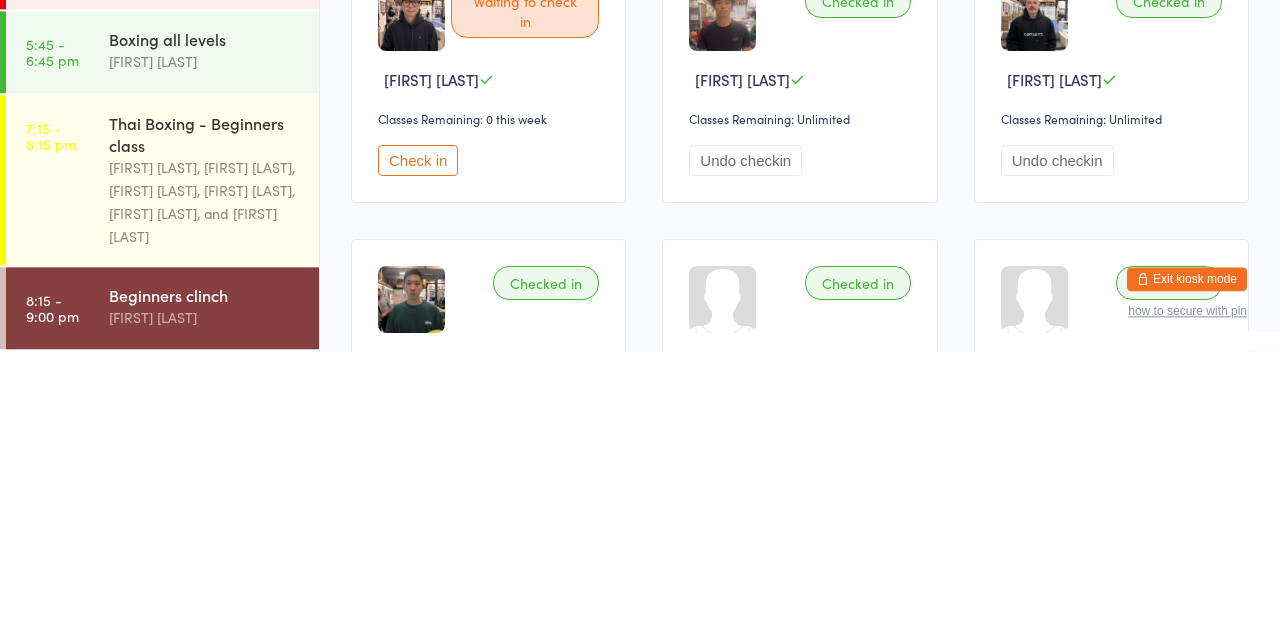 click on "Check in" at bounding box center (418, 441) 